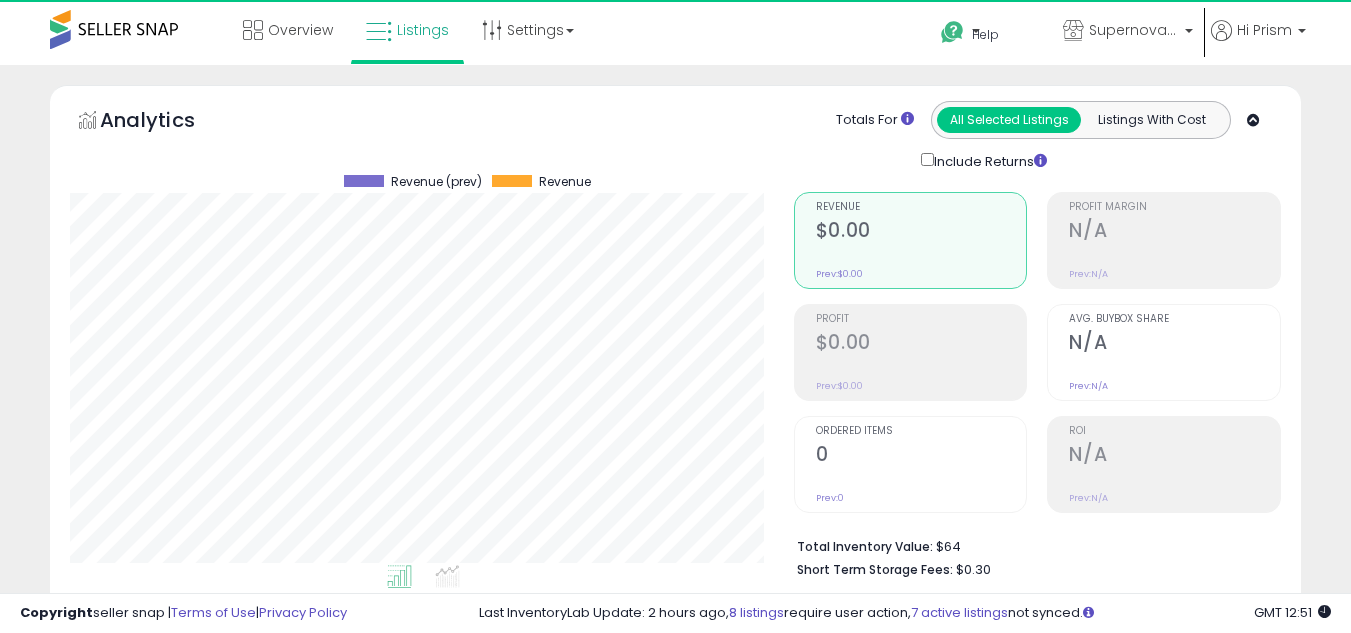 select on "**" 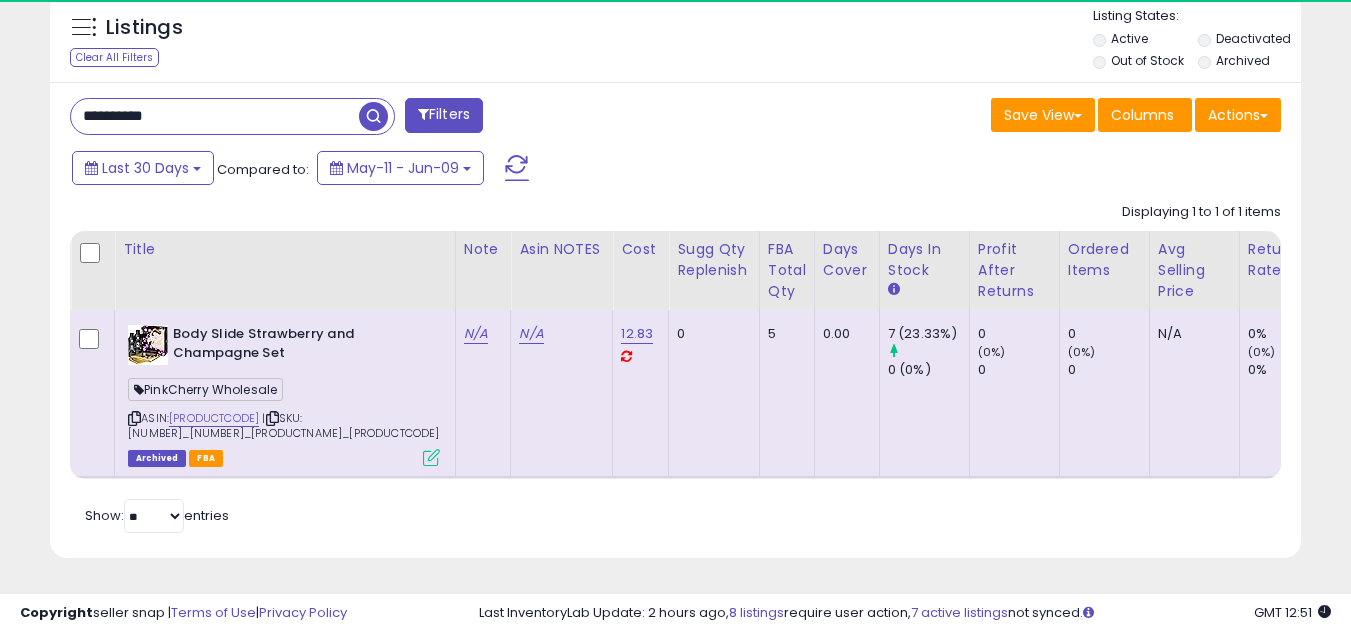scroll, scrollTop: 999590, scrollLeft: 999276, axis: both 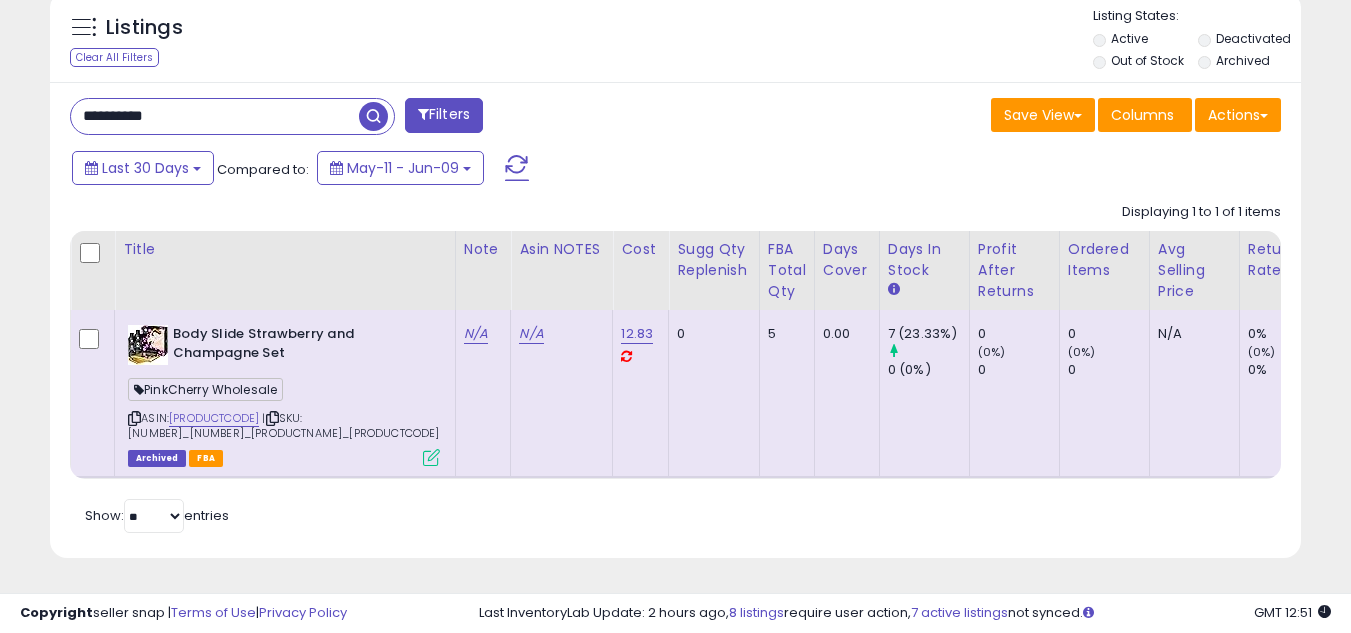 paste 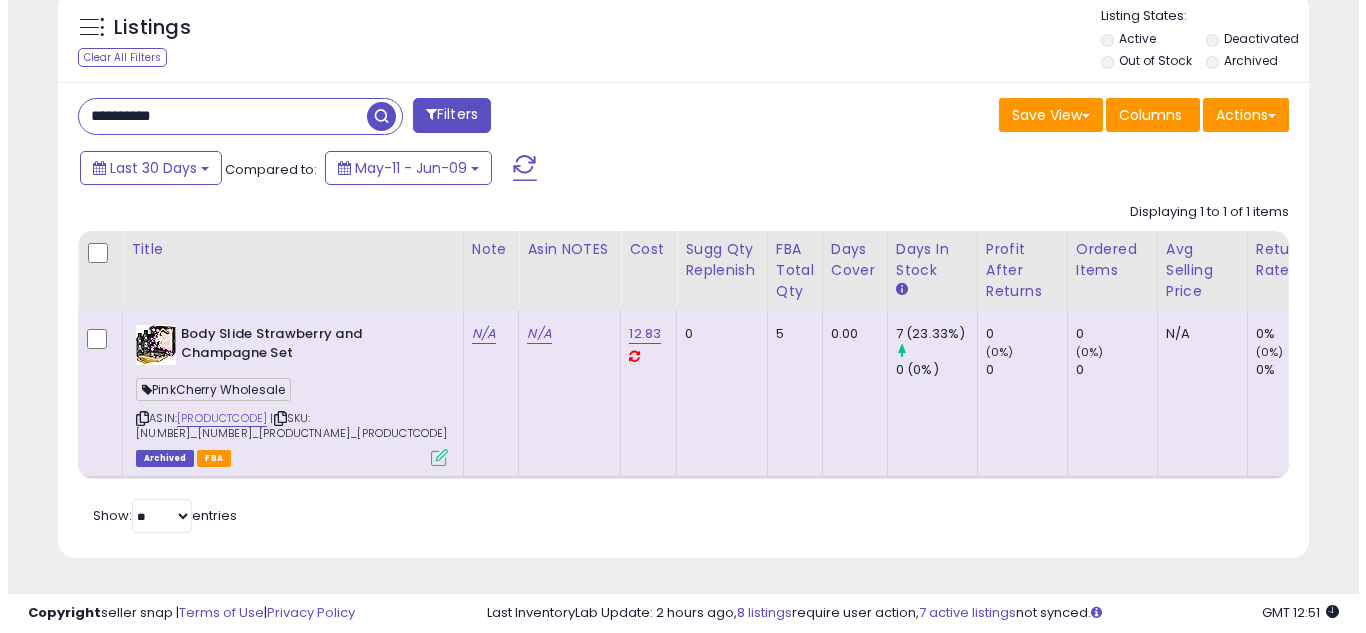 scroll, scrollTop: 637, scrollLeft: 0, axis: vertical 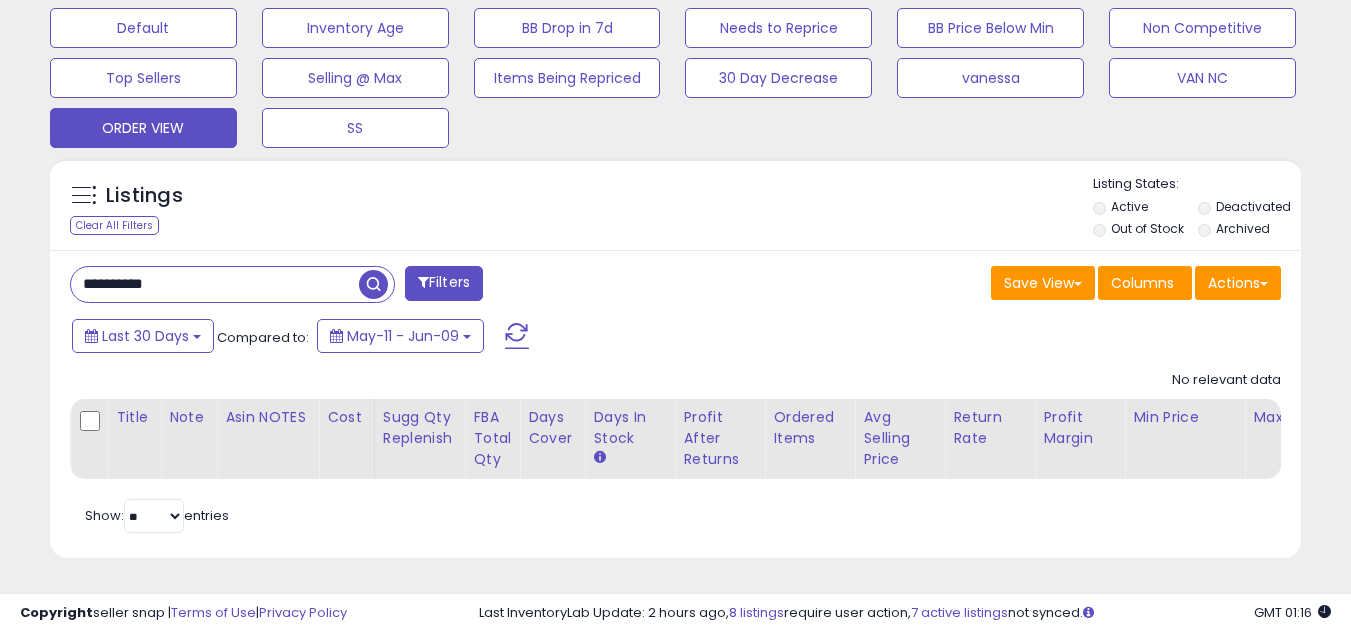 click on "**********" at bounding box center [215, 284] 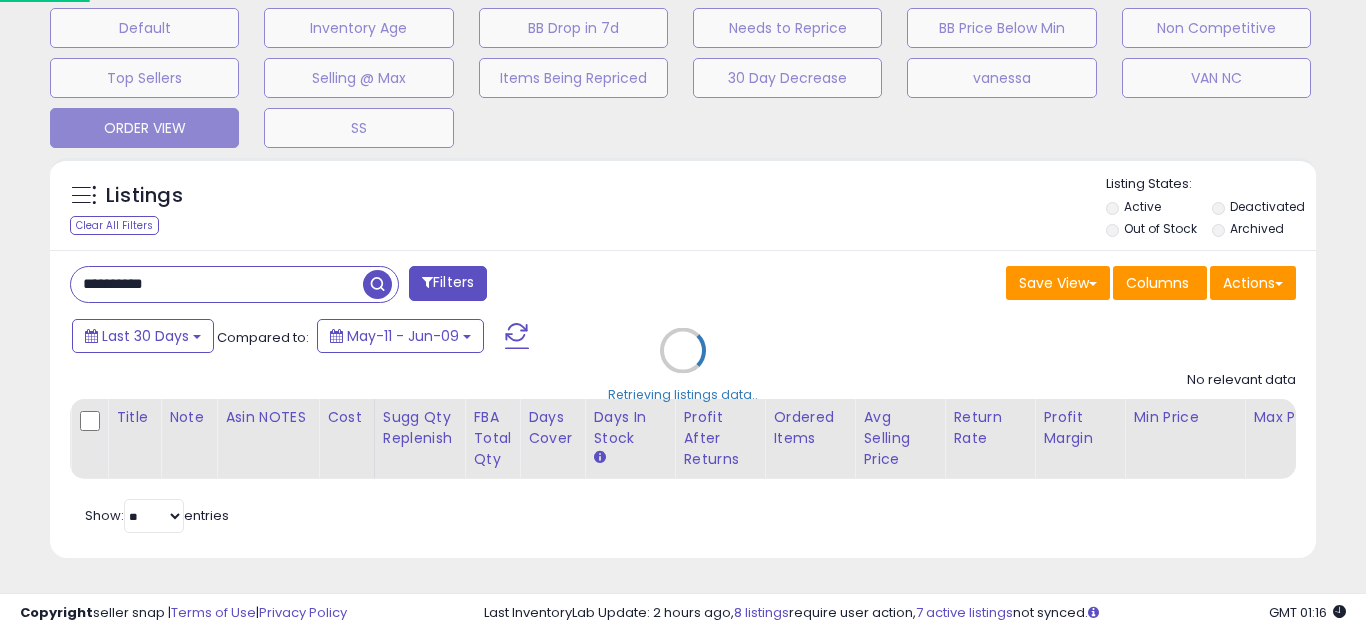 scroll, scrollTop: 999590, scrollLeft: 999267, axis: both 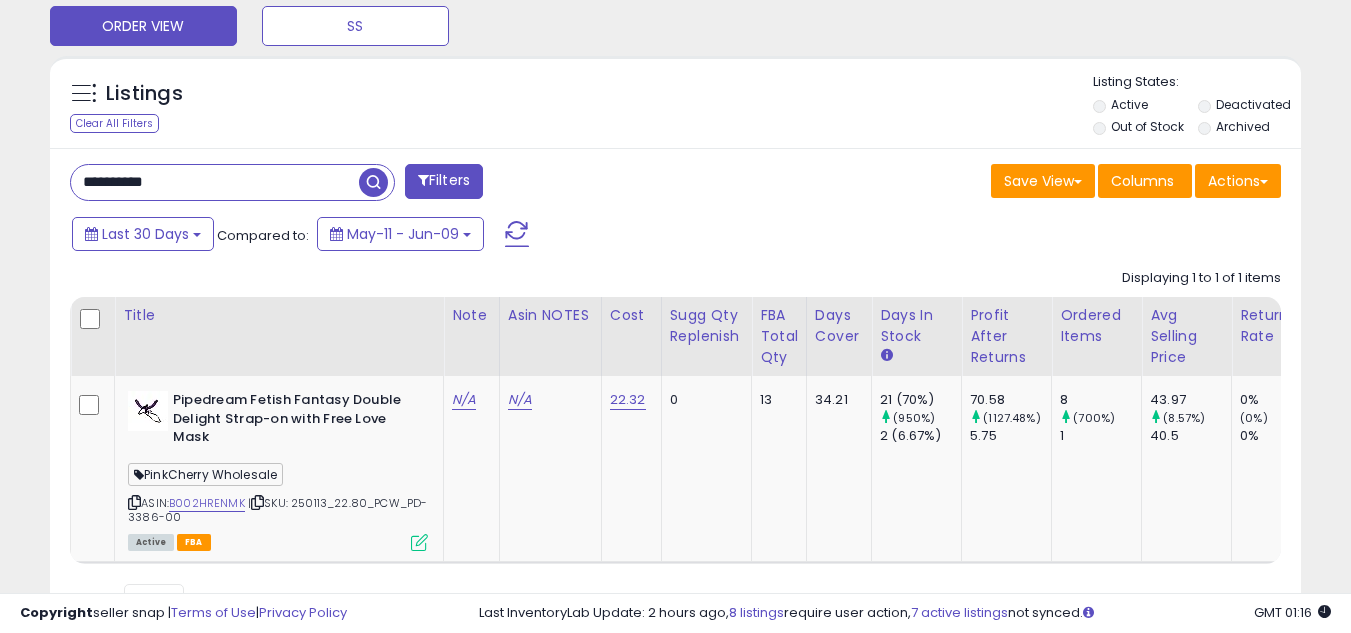 click on "Listings
Clear All Filters
Listing States:" at bounding box center [675, 107] 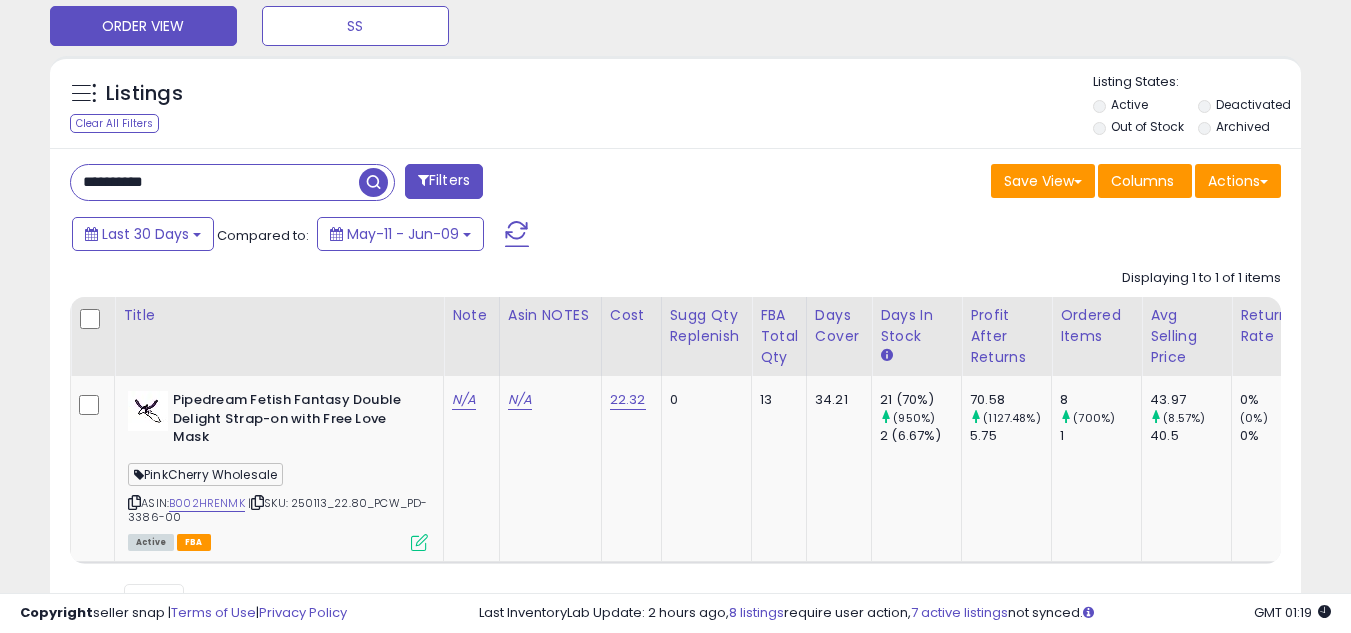 click on "**********" at bounding box center [215, 182] 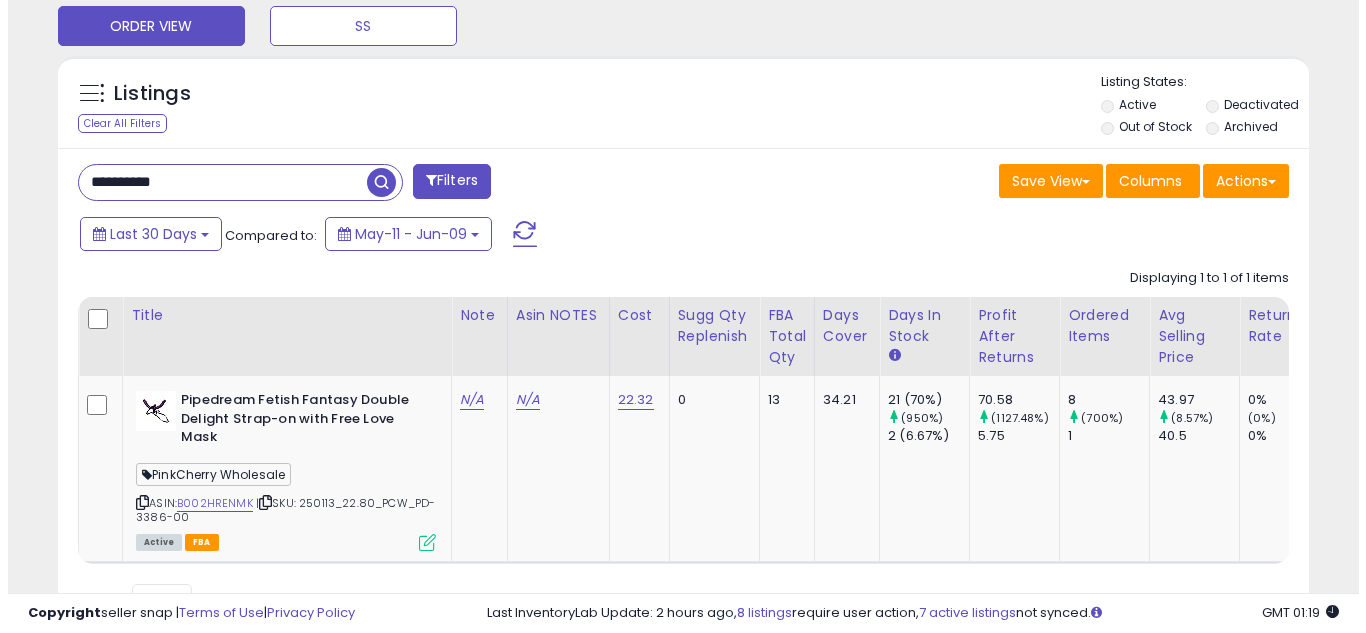 scroll, scrollTop: 637, scrollLeft: 0, axis: vertical 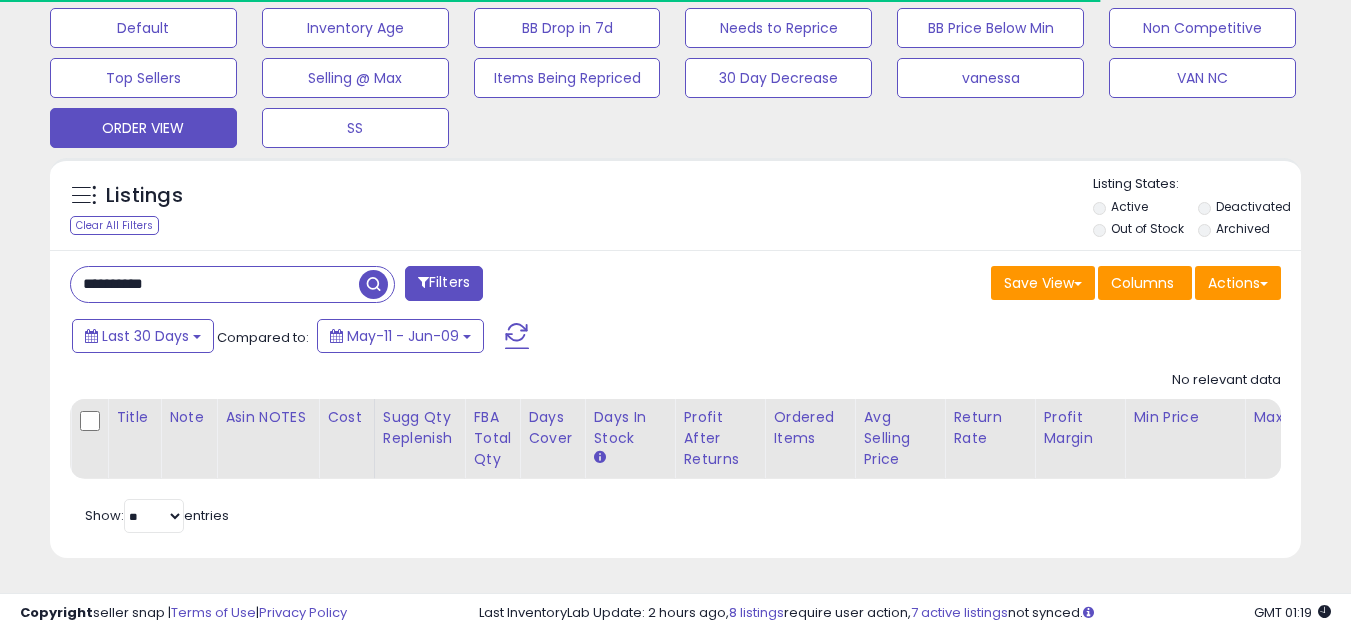 click at bounding box center [373, 284] 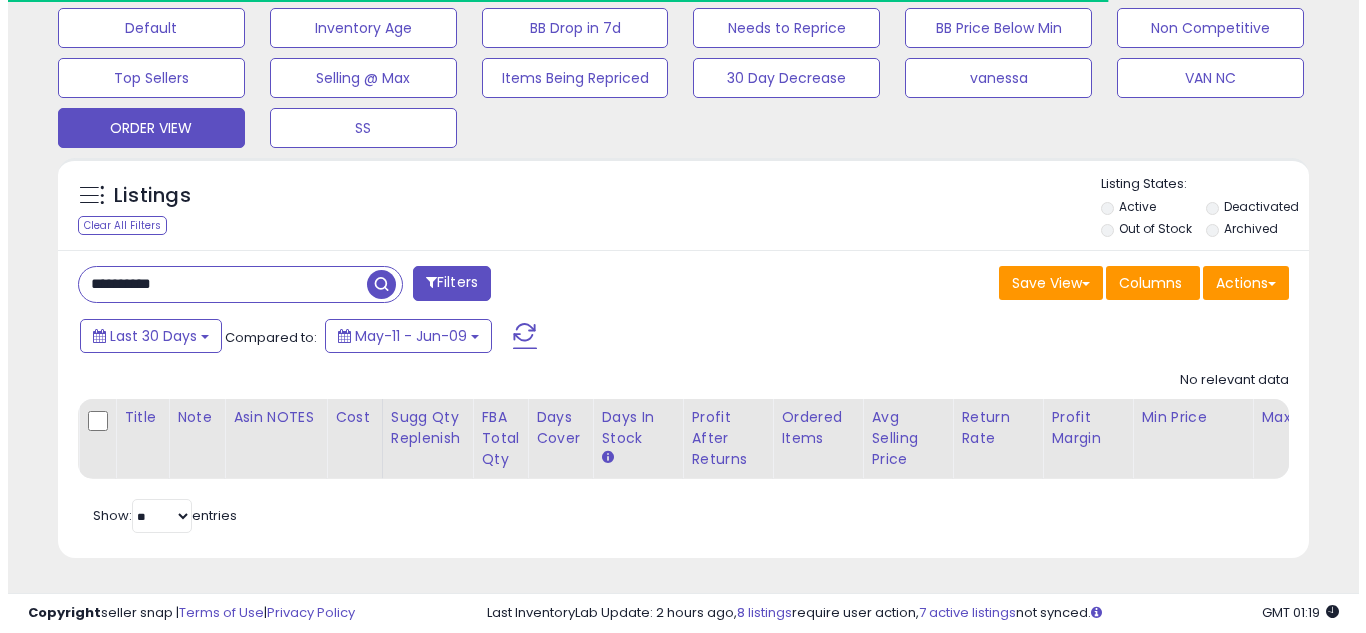 scroll, scrollTop: 999590, scrollLeft: 999267, axis: both 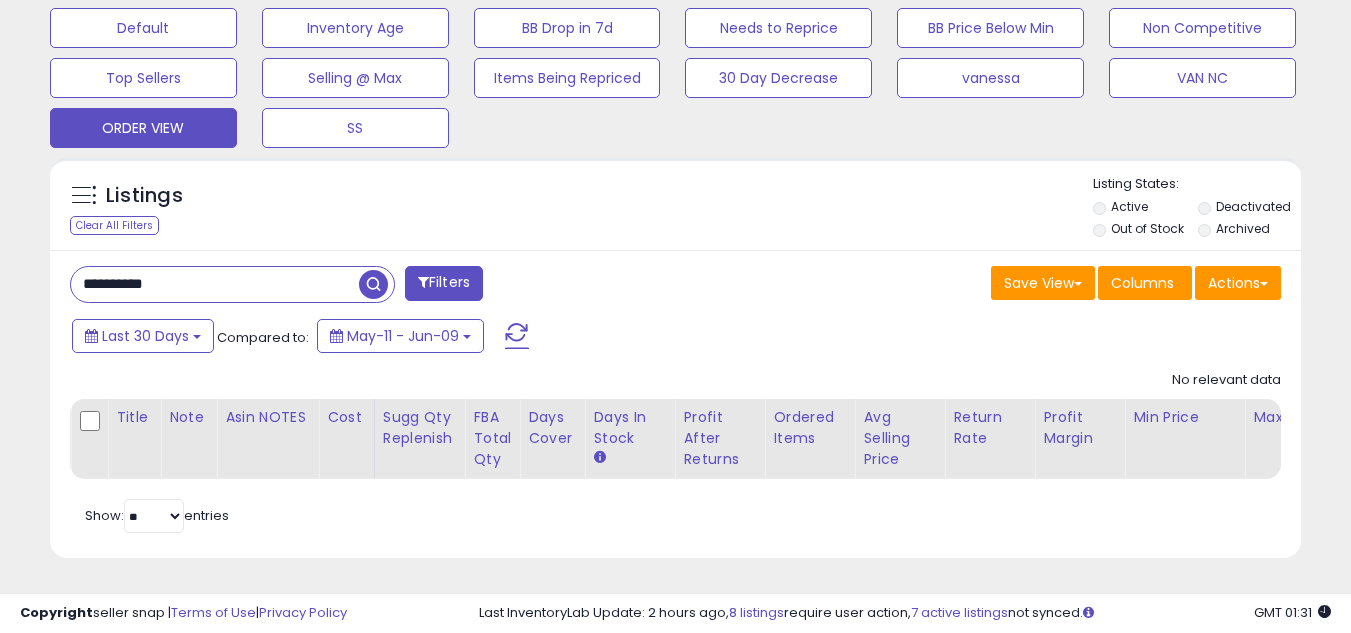 click on "**********" at bounding box center (675, 404) 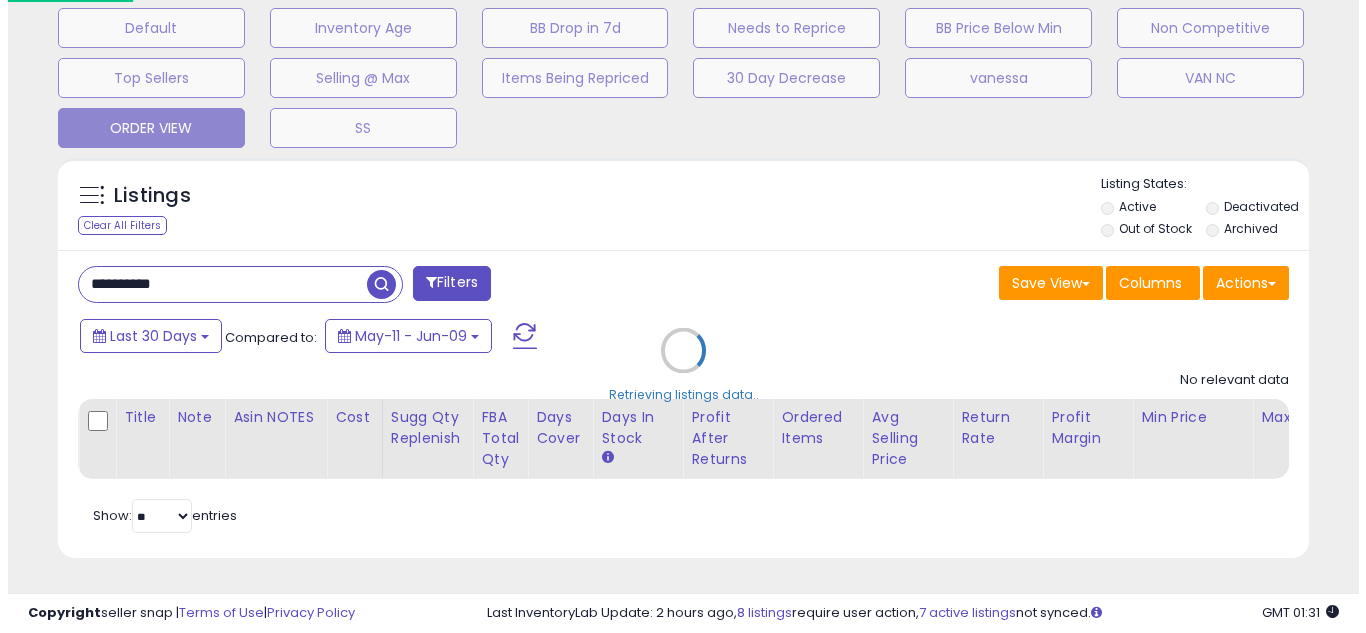 scroll, scrollTop: 999590, scrollLeft: 999267, axis: both 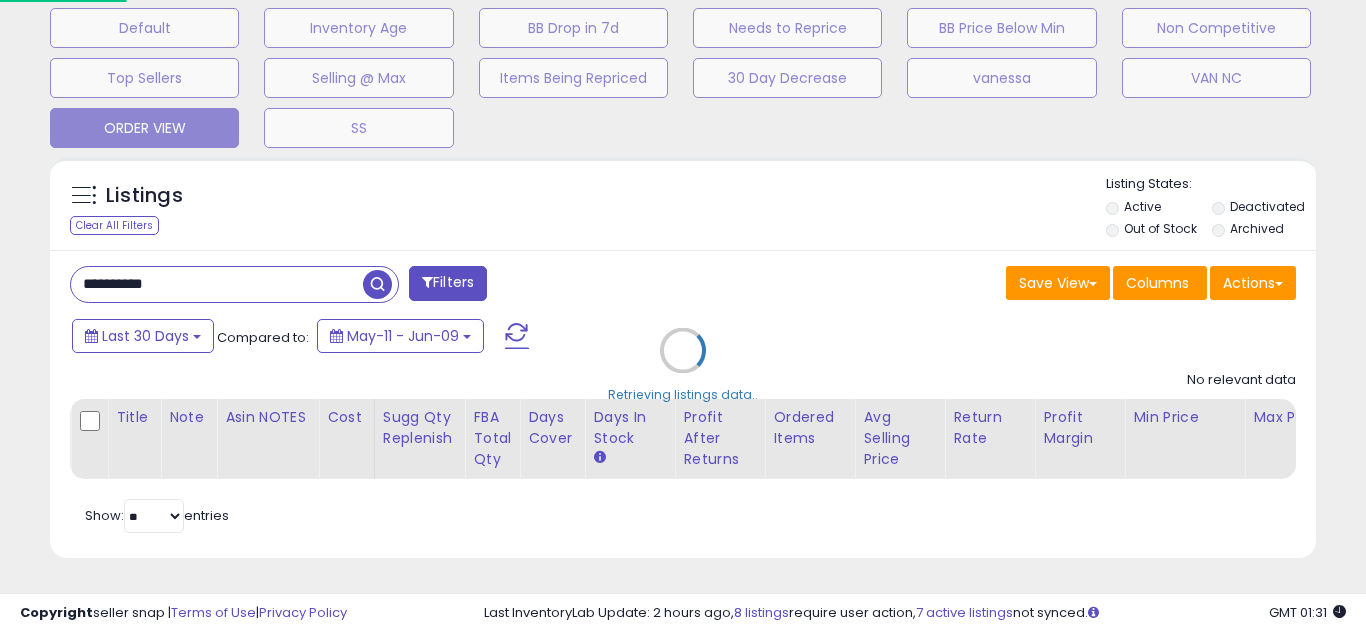 click on "Retrieving listings data.." at bounding box center (683, 365) 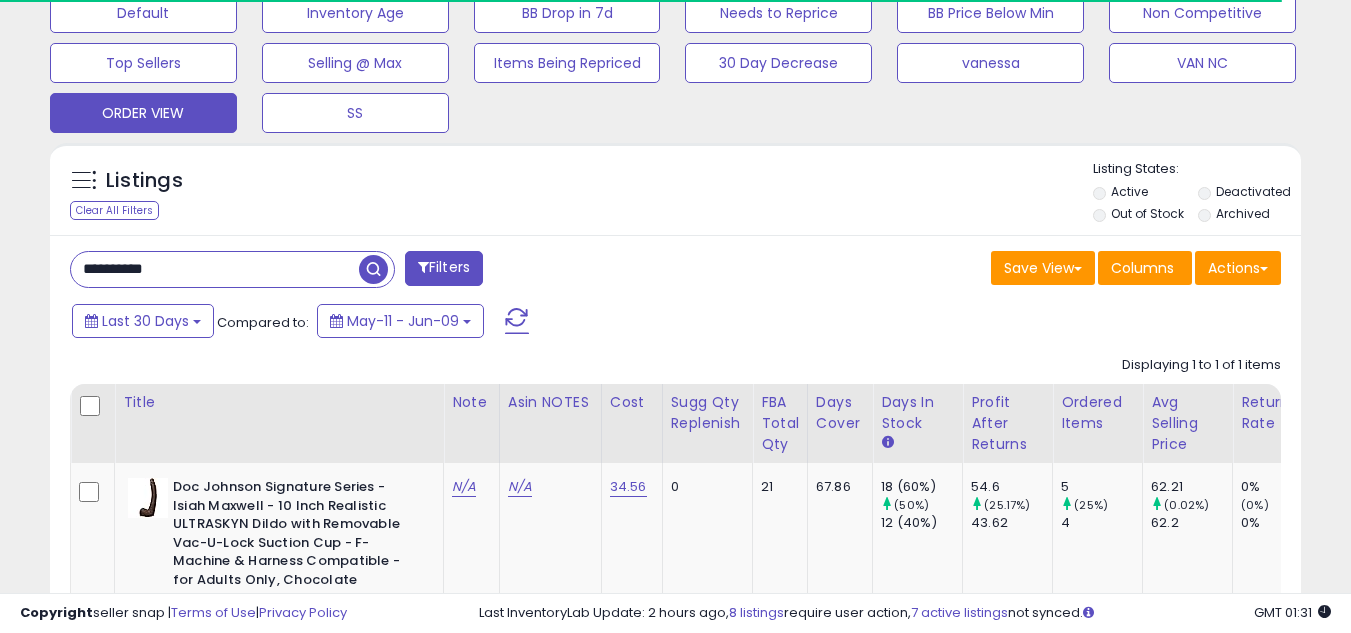scroll, scrollTop: 410, scrollLeft: 724, axis: both 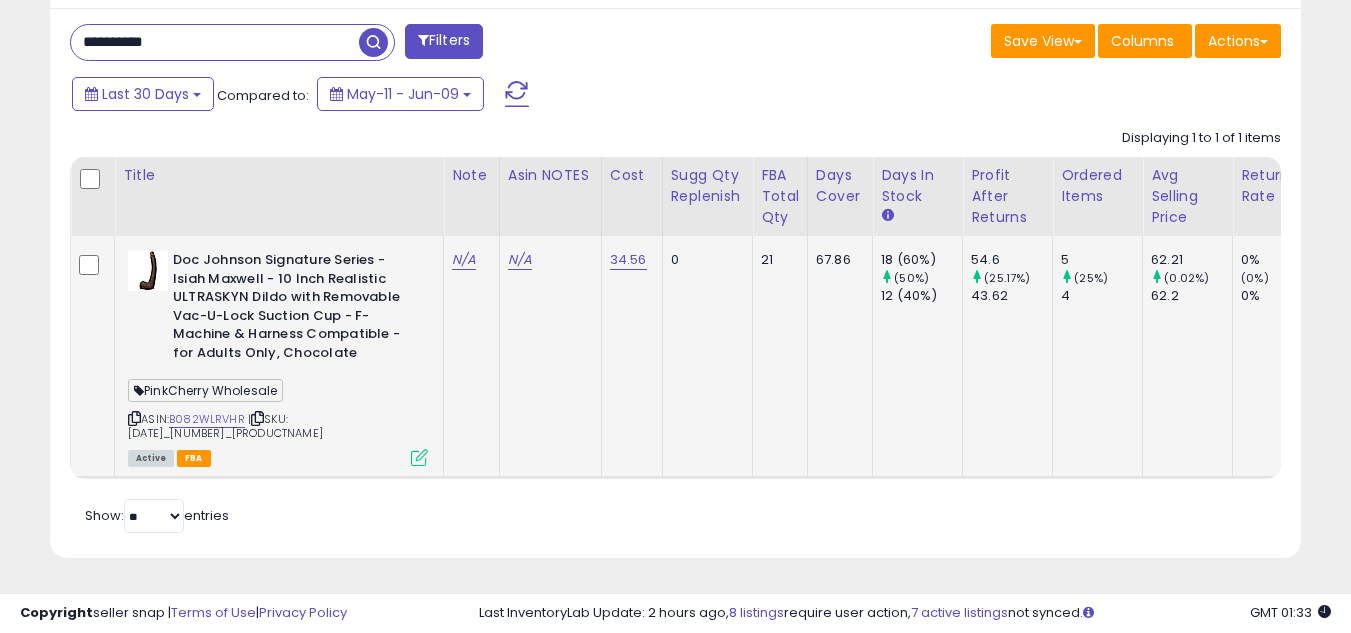 click on "PinkCherry Wholesale" at bounding box center [205, 390] 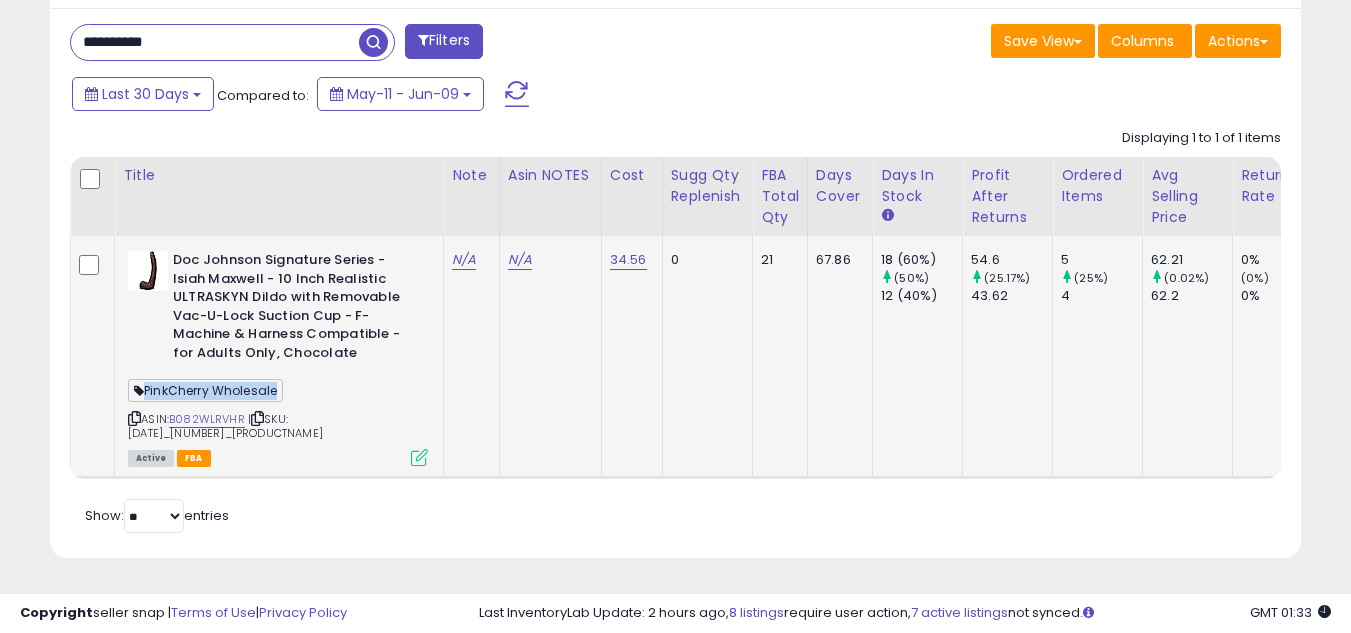 click on "PinkCherry Wholesale" at bounding box center (205, 390) 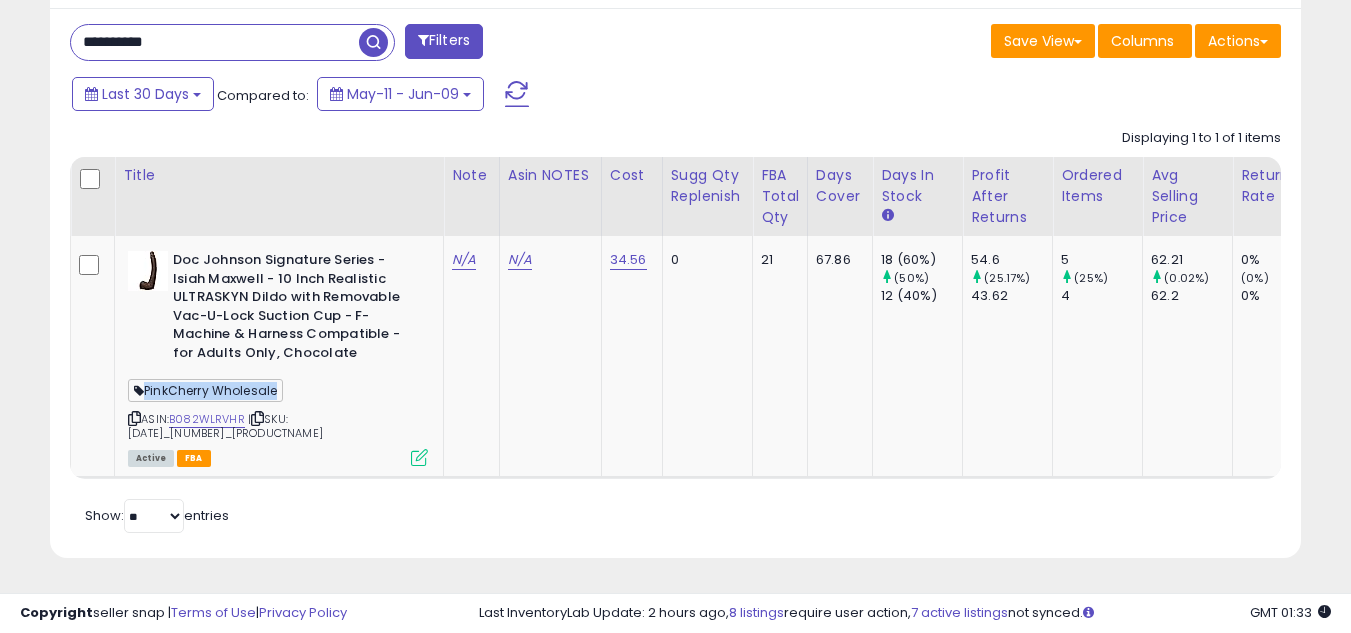 click on "Filters" at bounding box center [444, 41] 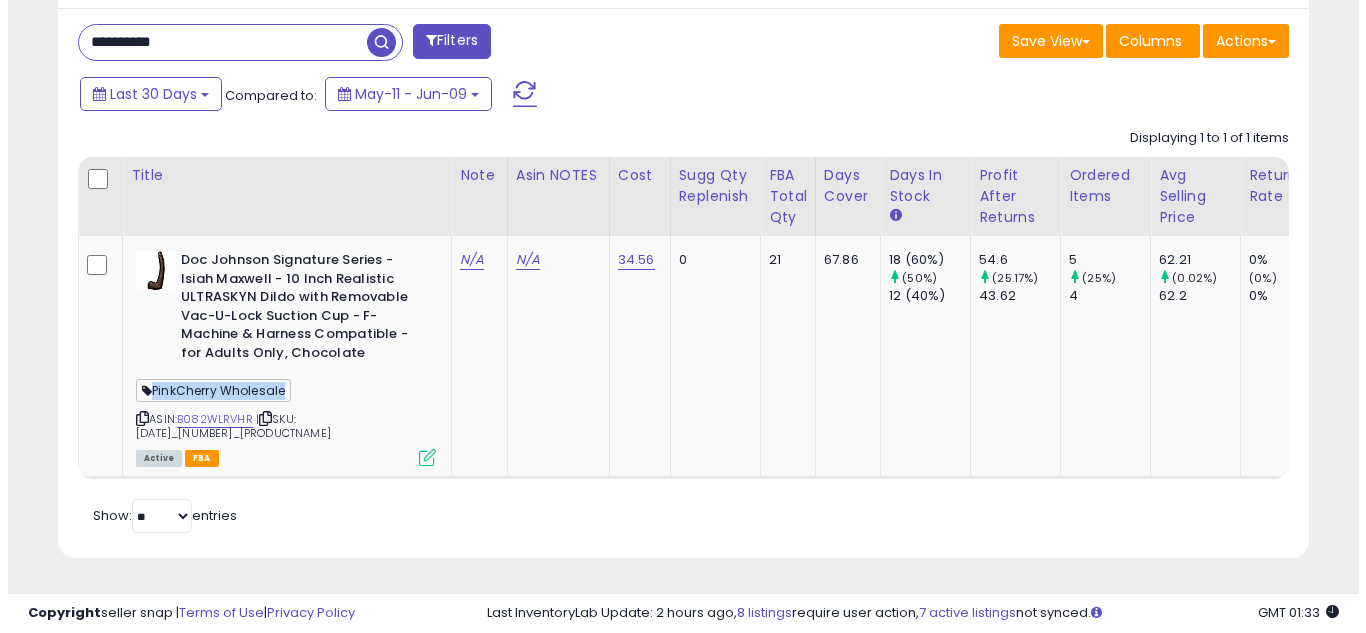 scroll, scrollTop: 999590, scrollLeft: 999267, axis: both 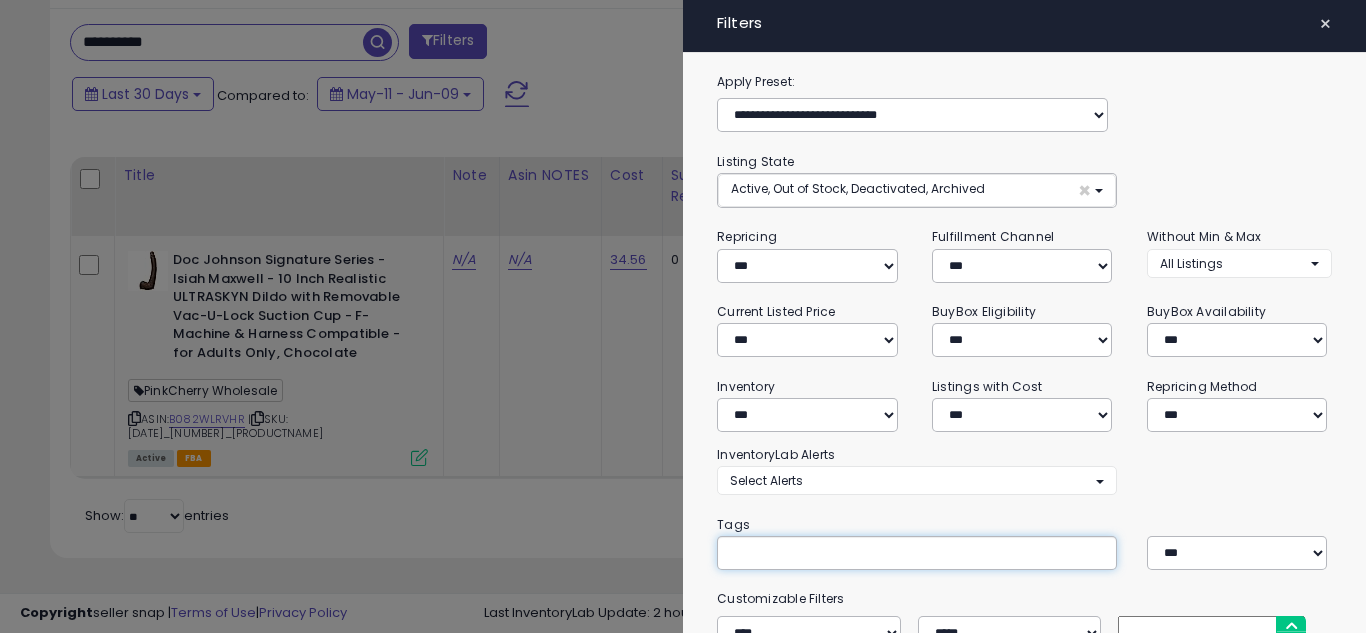 paste on "**********" 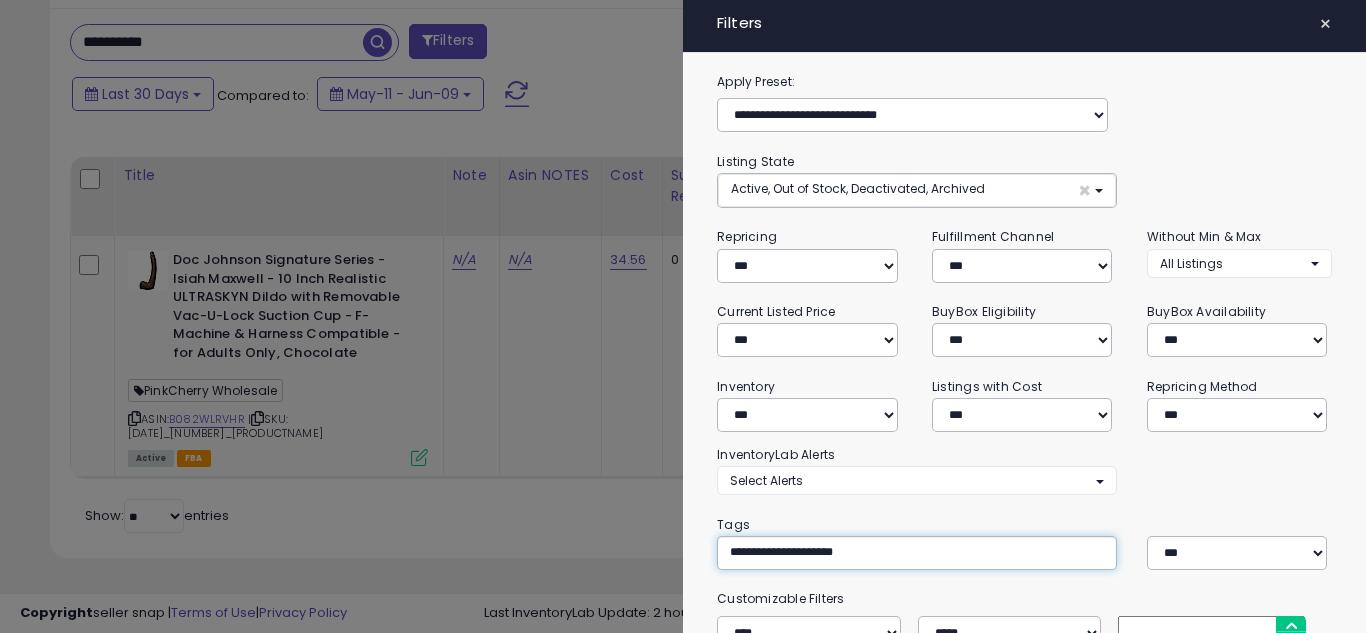 type on "**********" 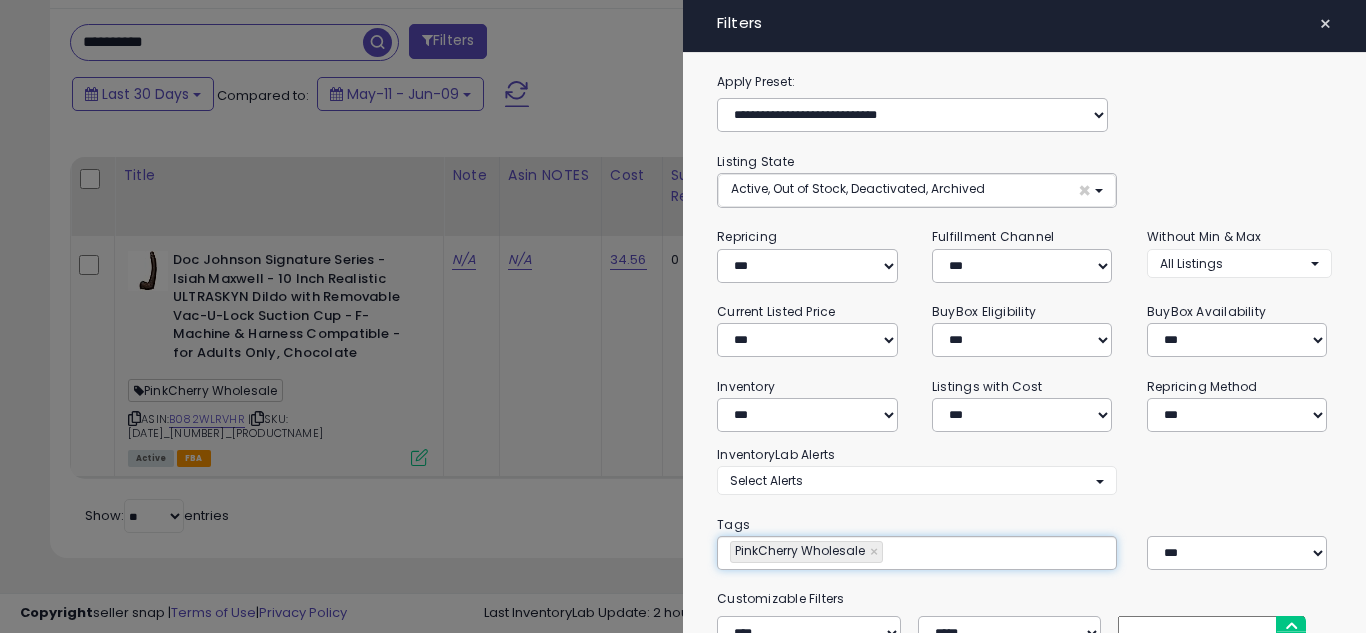 scroll, scrollTop: 100, scrollLeft: 0, axis: vertical 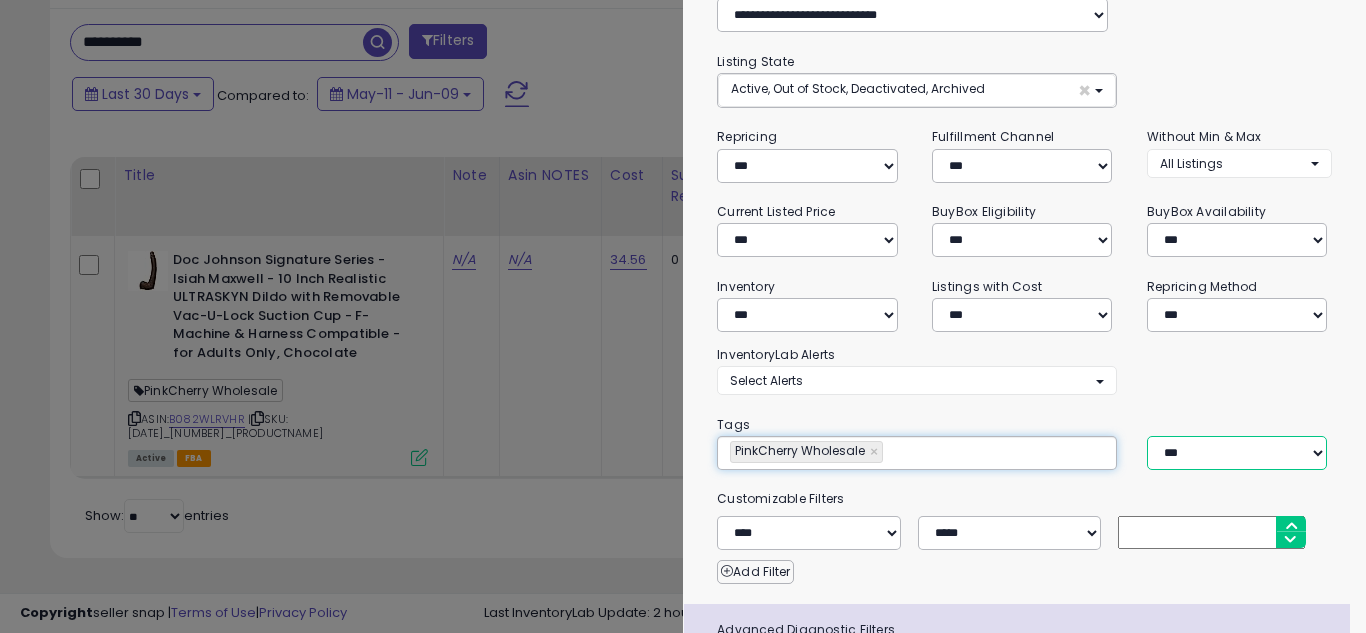click on "***
***
****" at bounding box center (1237, 453) 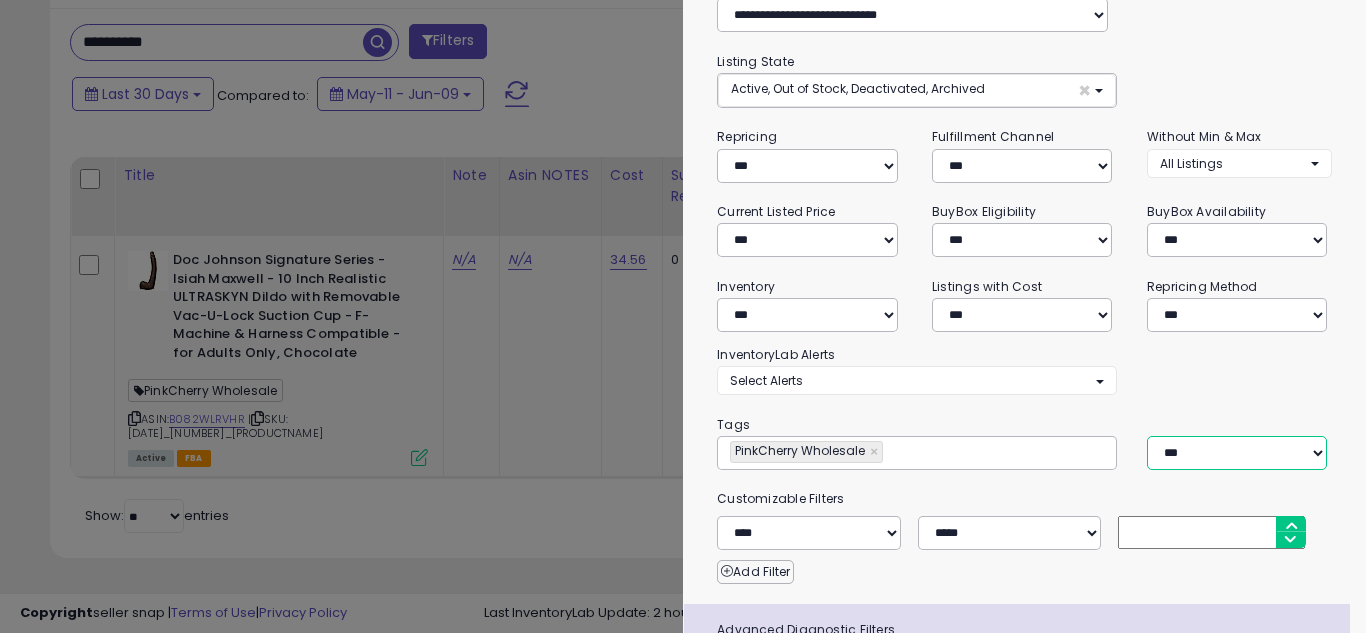 select on "***" 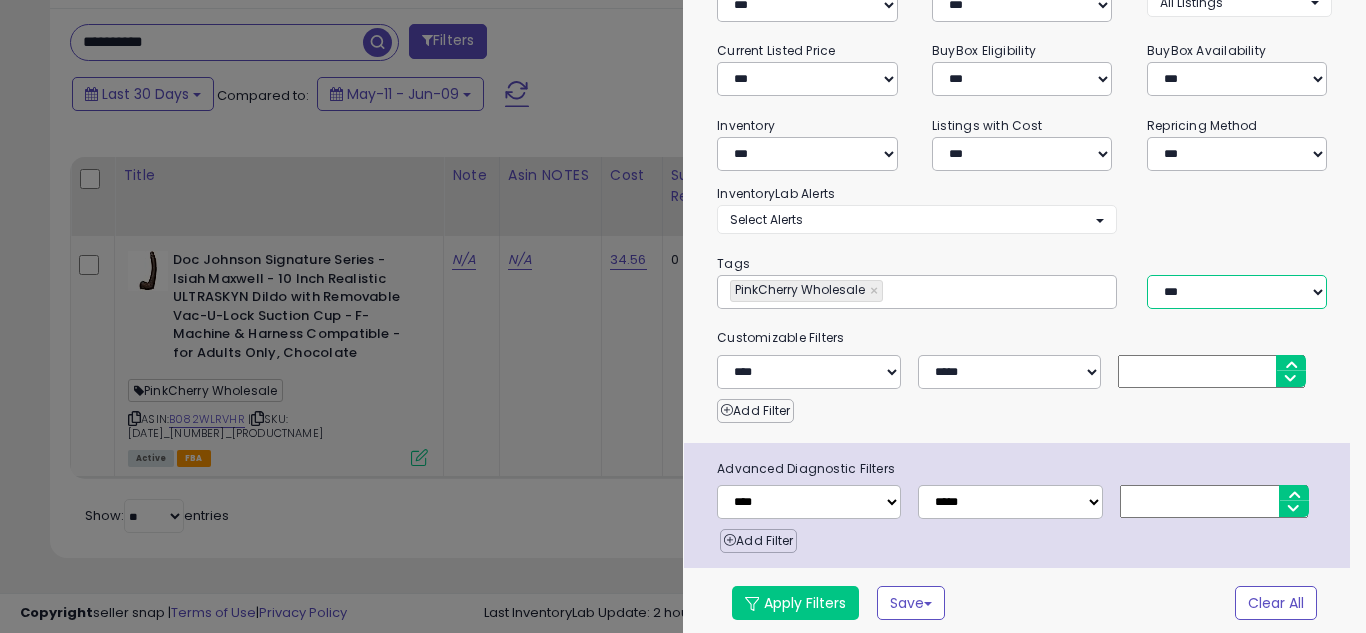 scroll, scrollTop: 263, scrollLeft: 0, axis: vertical 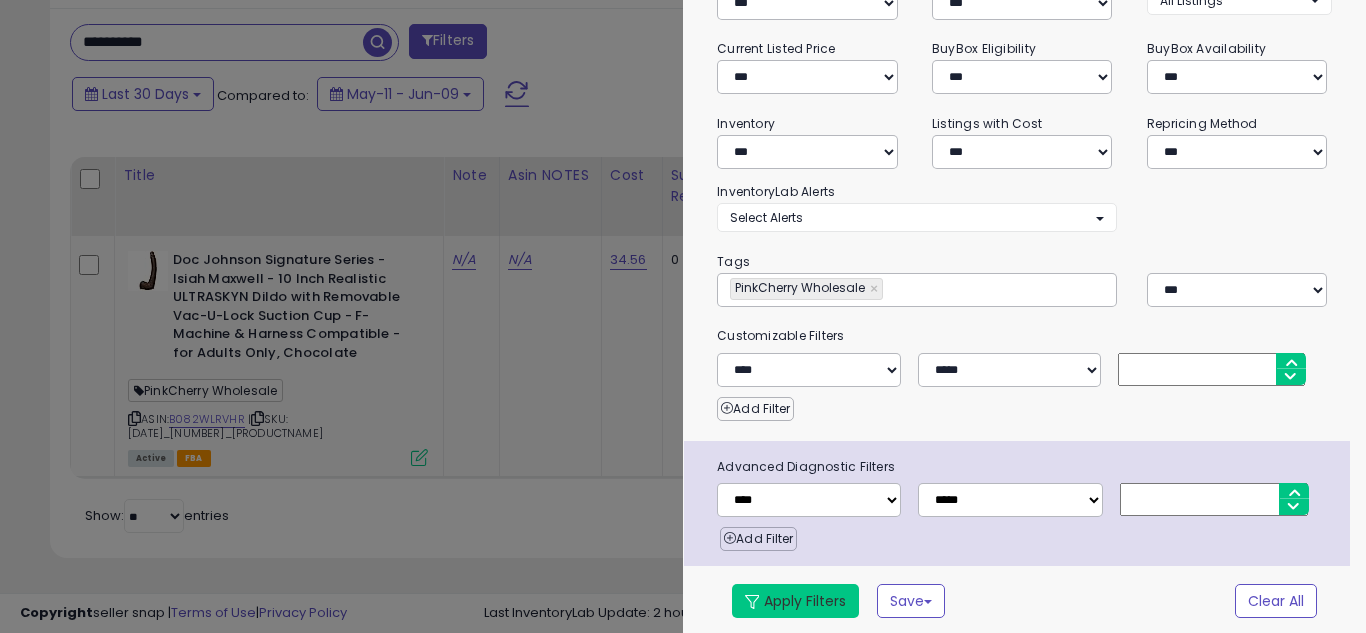 click on "Apply Filters" at bounding box center (795, 601) 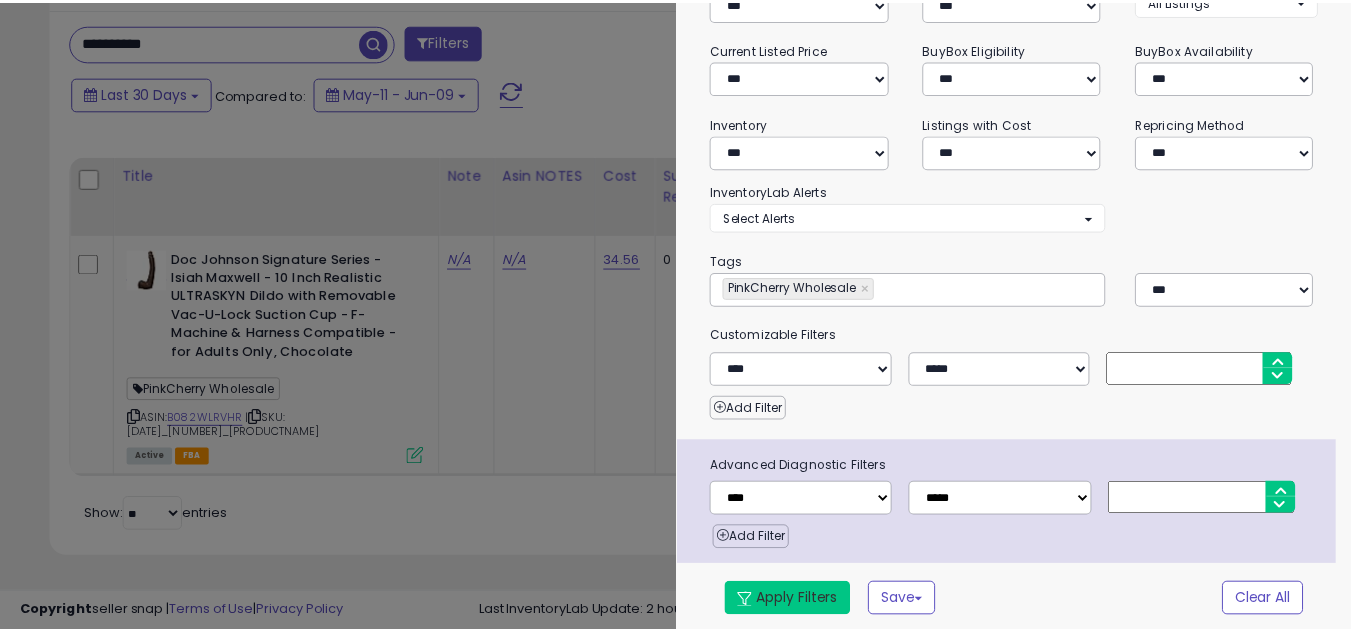 scroll, scrollTop: 637, scrollLeft: 0, axis: vertical 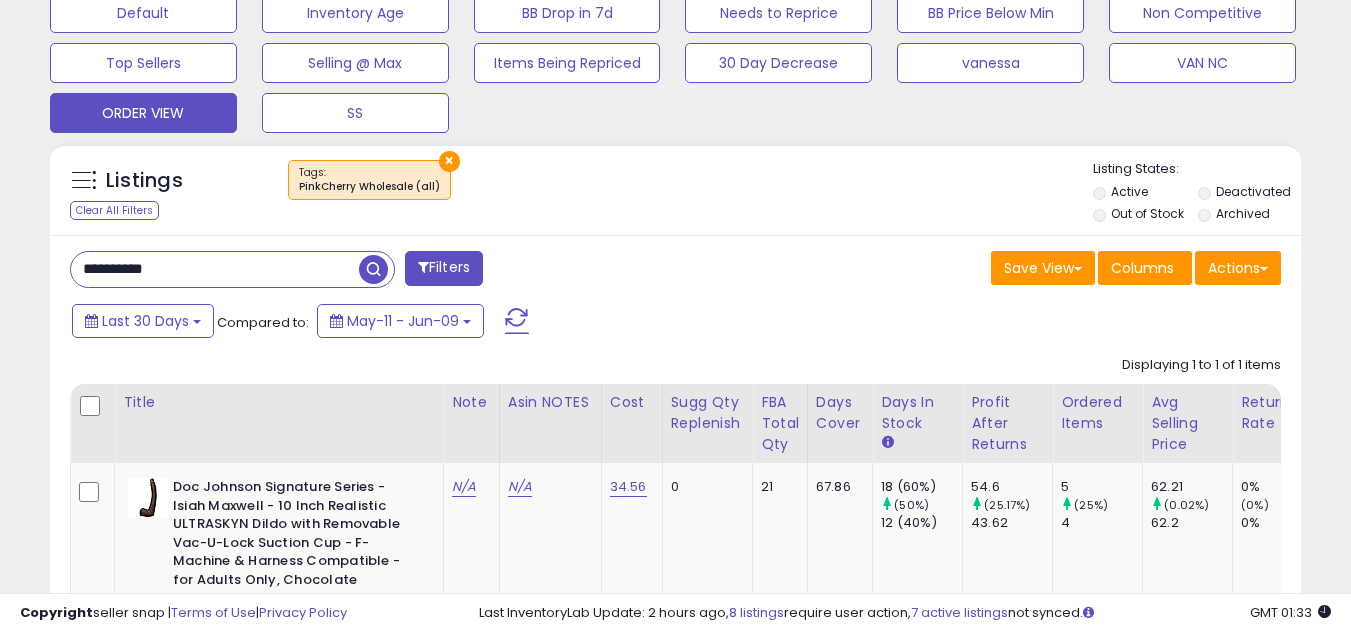 click on "**********" at bounding box center (215, 269) 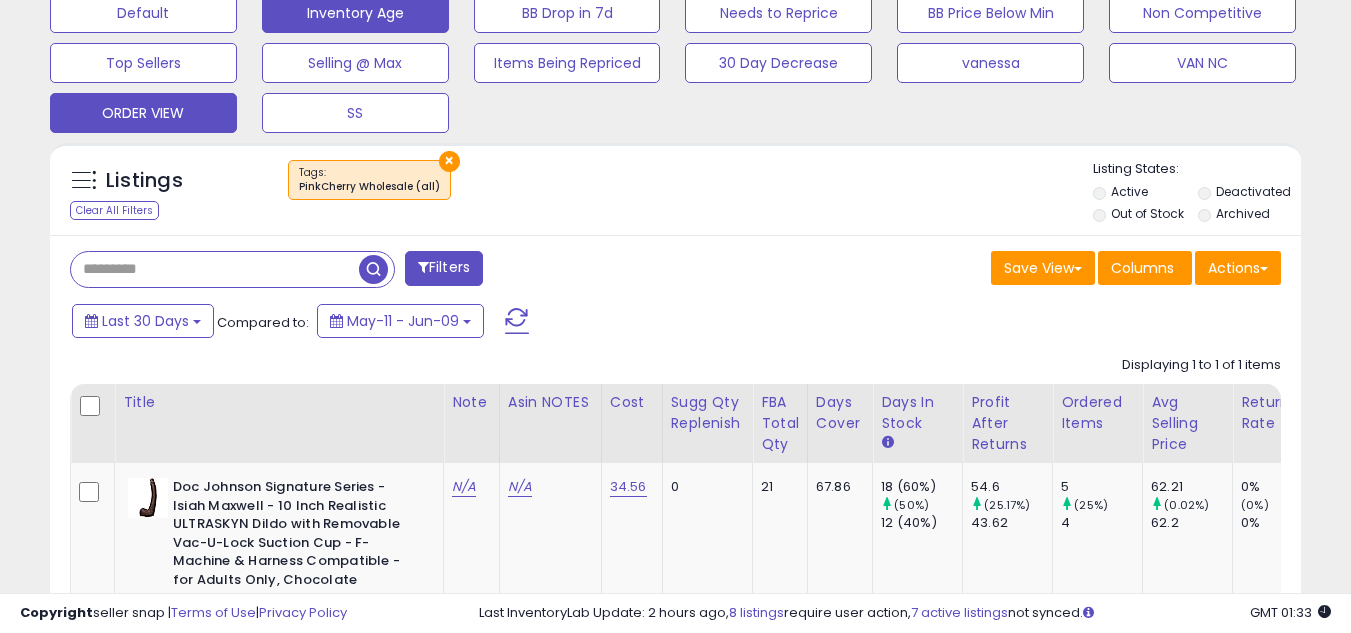 type 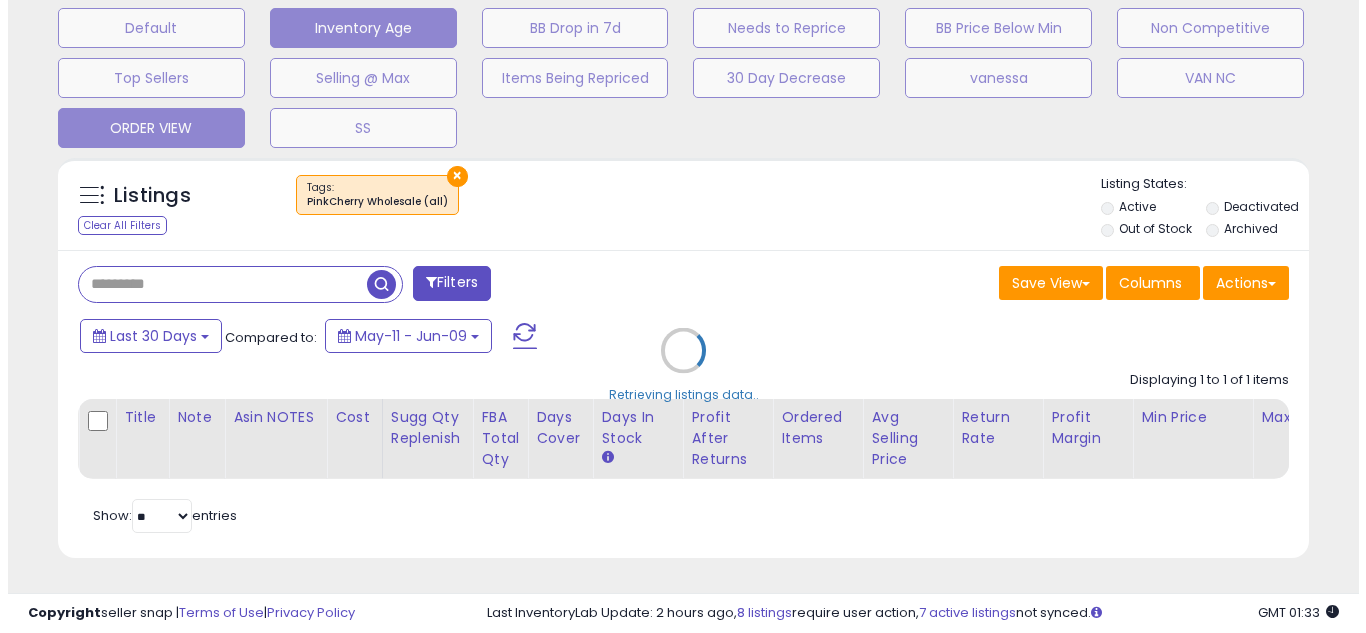 scroll, scrollTop: 999590, scrollLeft: 999267, axis: both 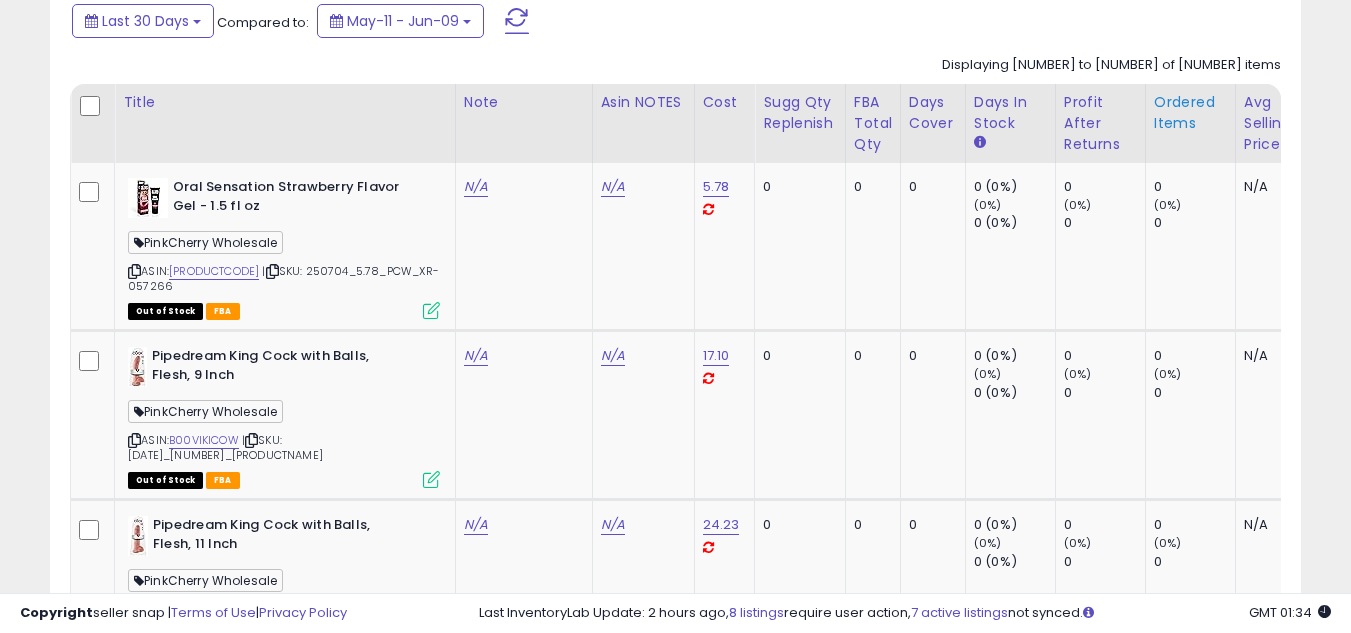 click on "Ordered Items" at bounding box center [1190, 113] 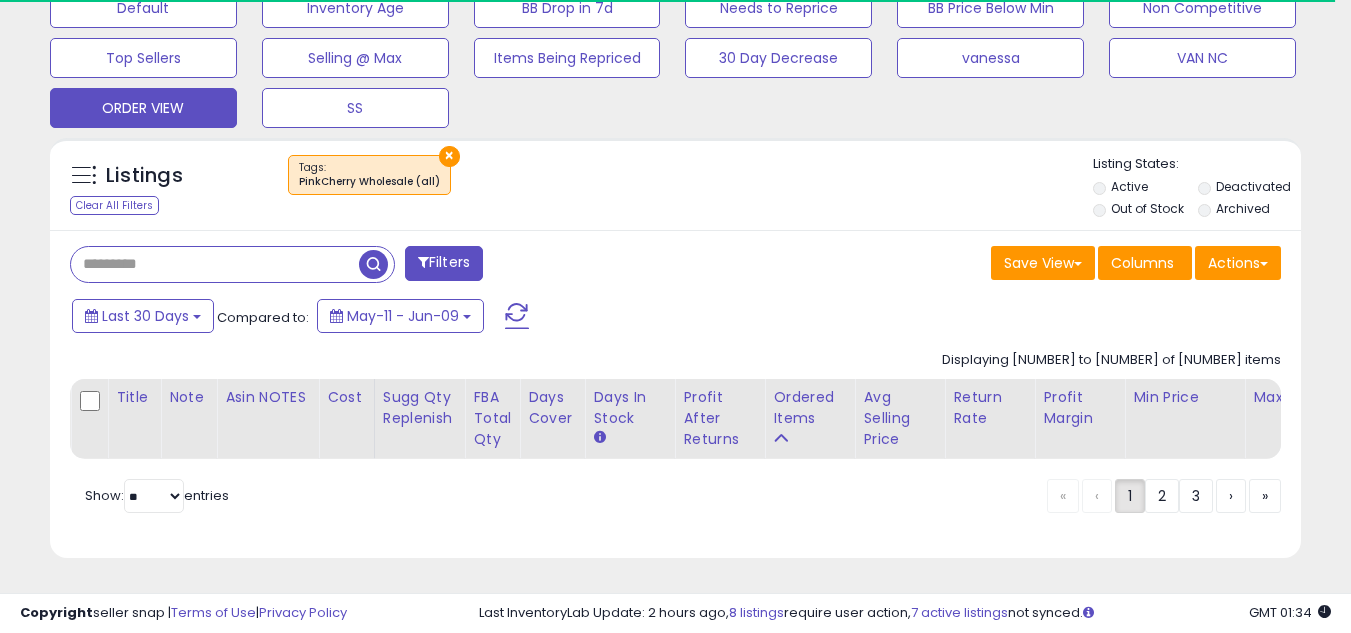 scroll, scrollTop: 937, scrollLeft: 0, axis: vertical 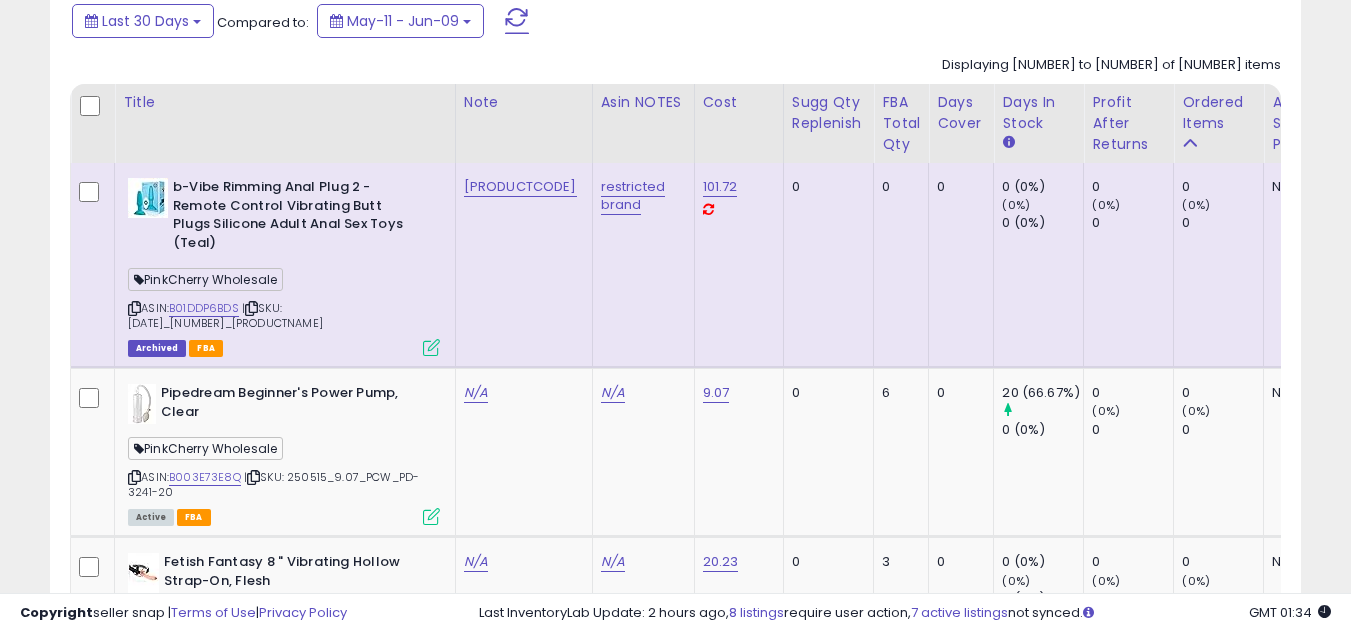 click on "Ordered Items" at bounding box center (1218, 113) 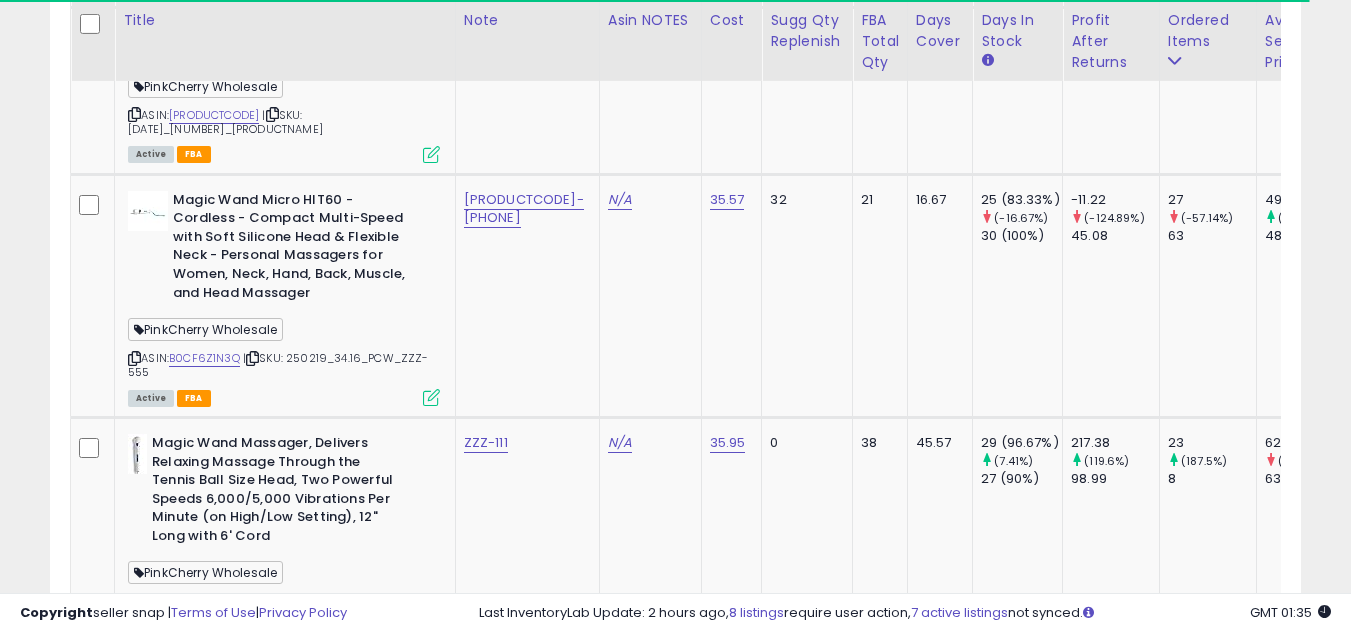 scroll, scrollTop: 2937, scrollLeft: 0, axis: vertical 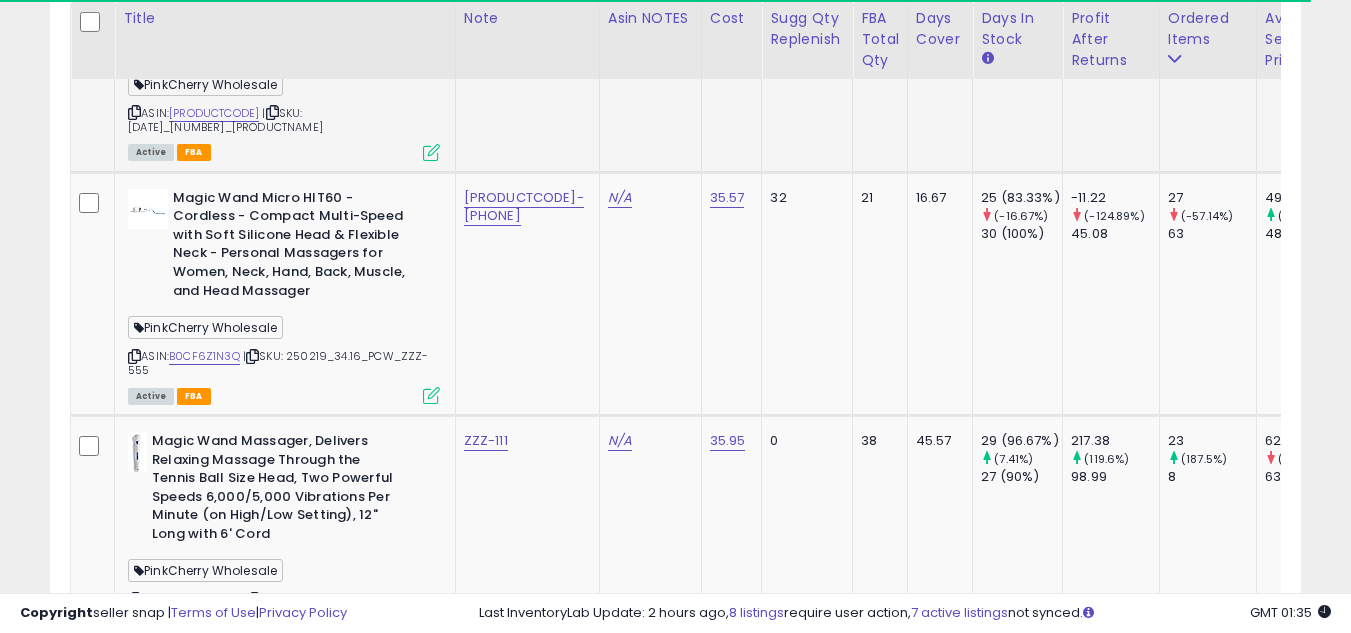 click at bounding box center (134, 112) 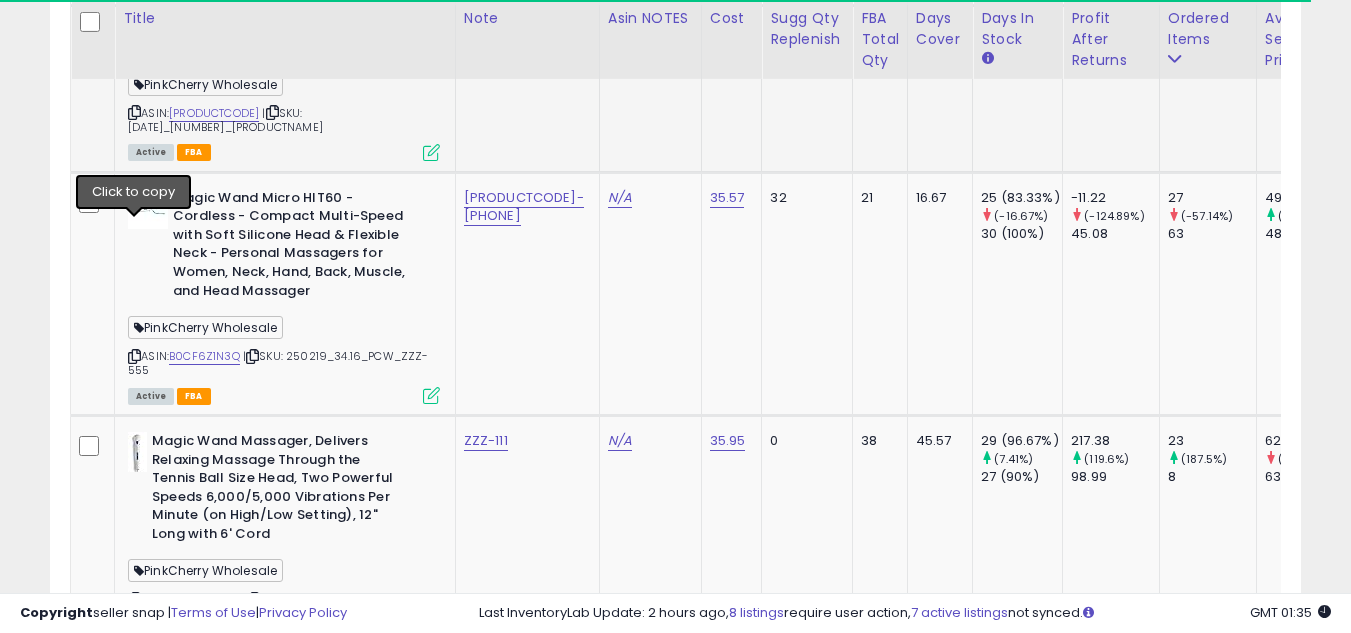click at bounding box center [134, 112] 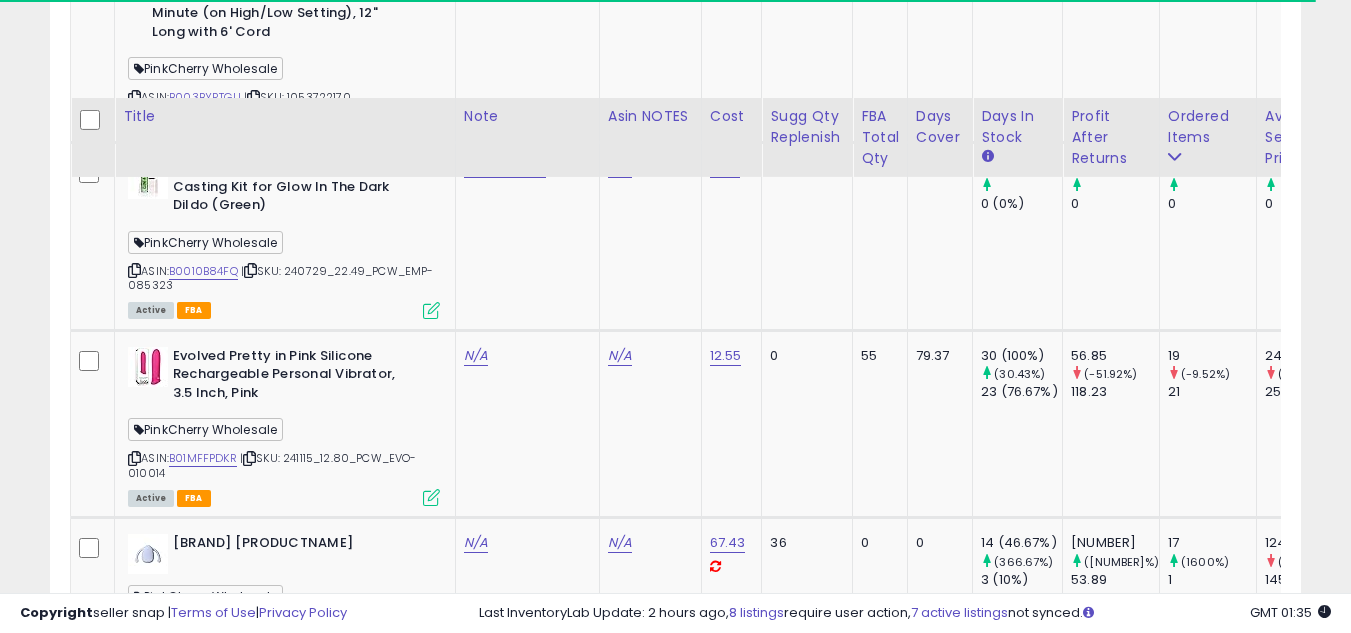 scroll, scrollTop: 3537, scrollLeft: 0, axis: vertical 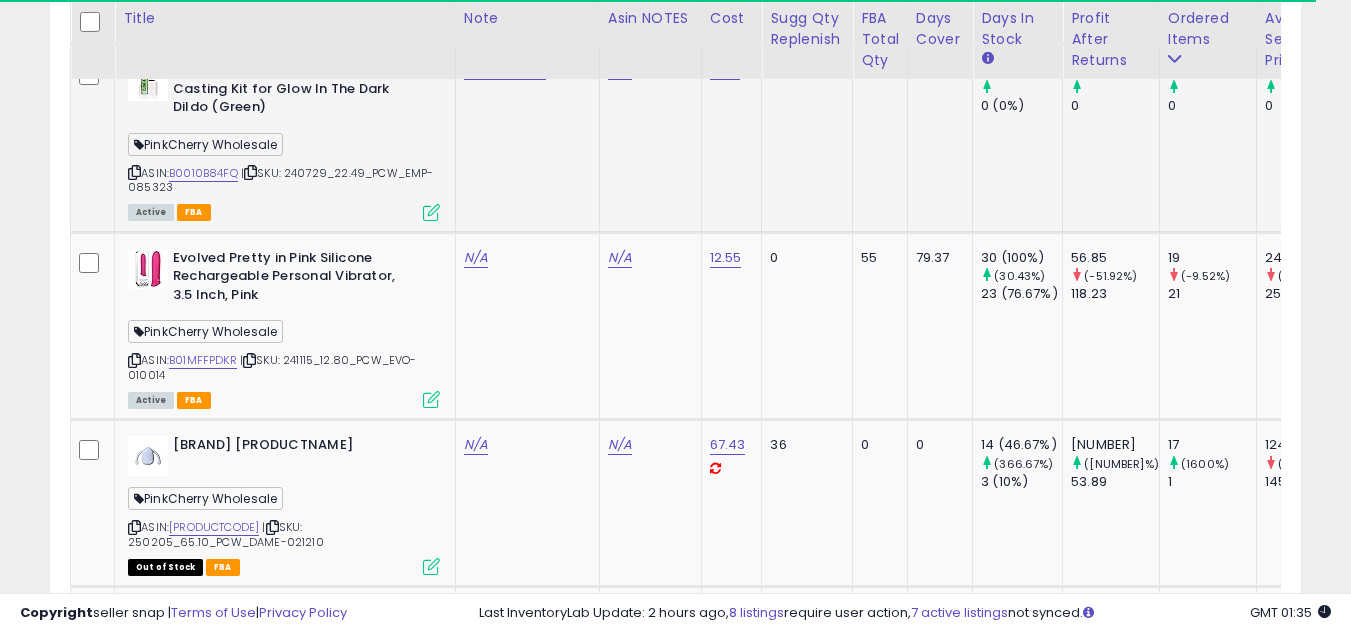 click at bounding box center [134, 172] 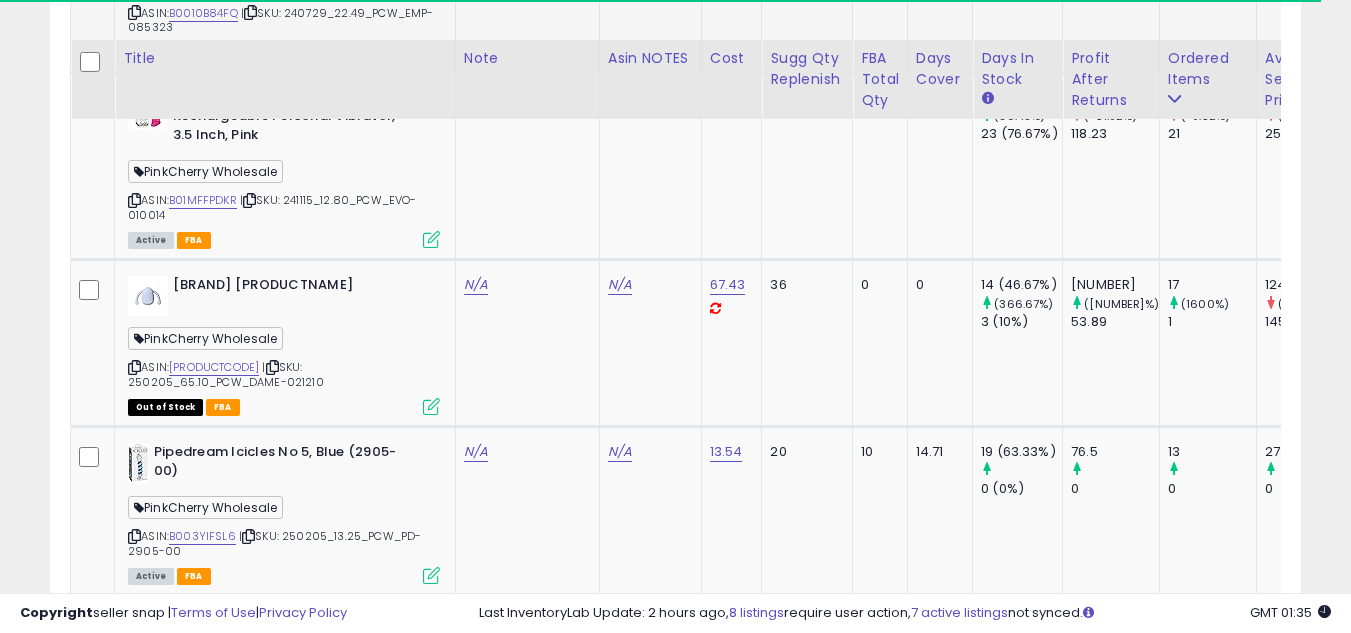 scroll, scrollTop: 3737, scrollLeft: 0, axis: vertical 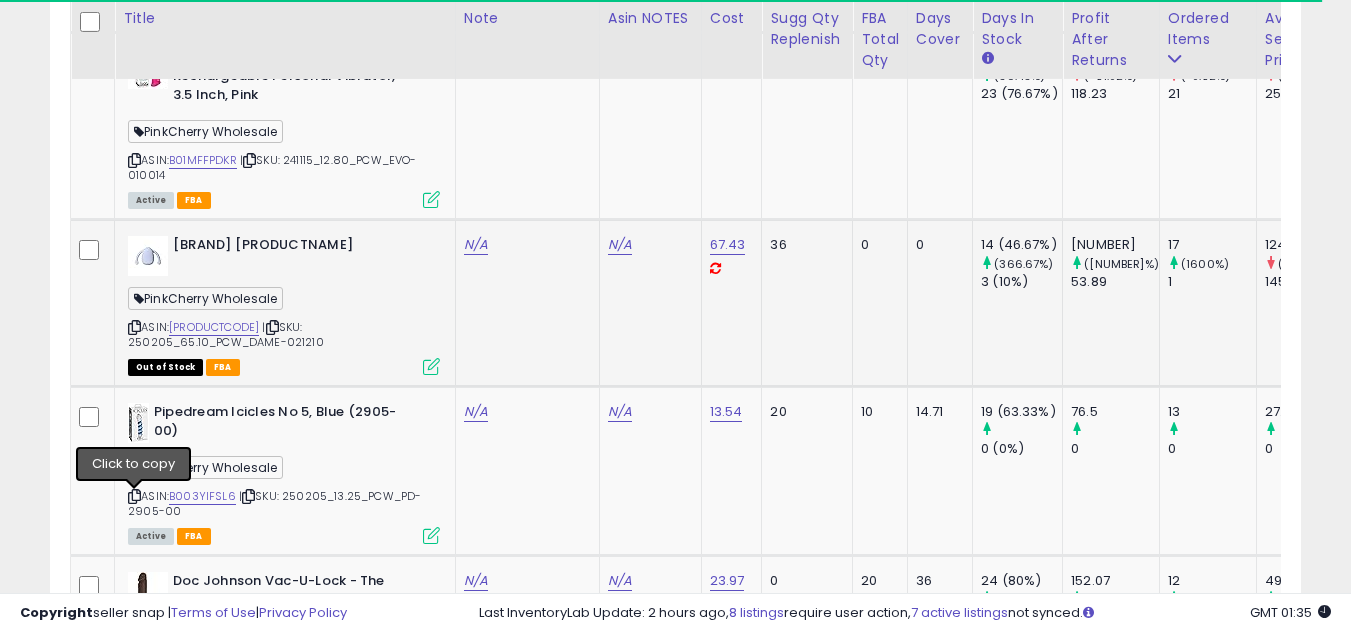 click at bounding box center (134, 327) 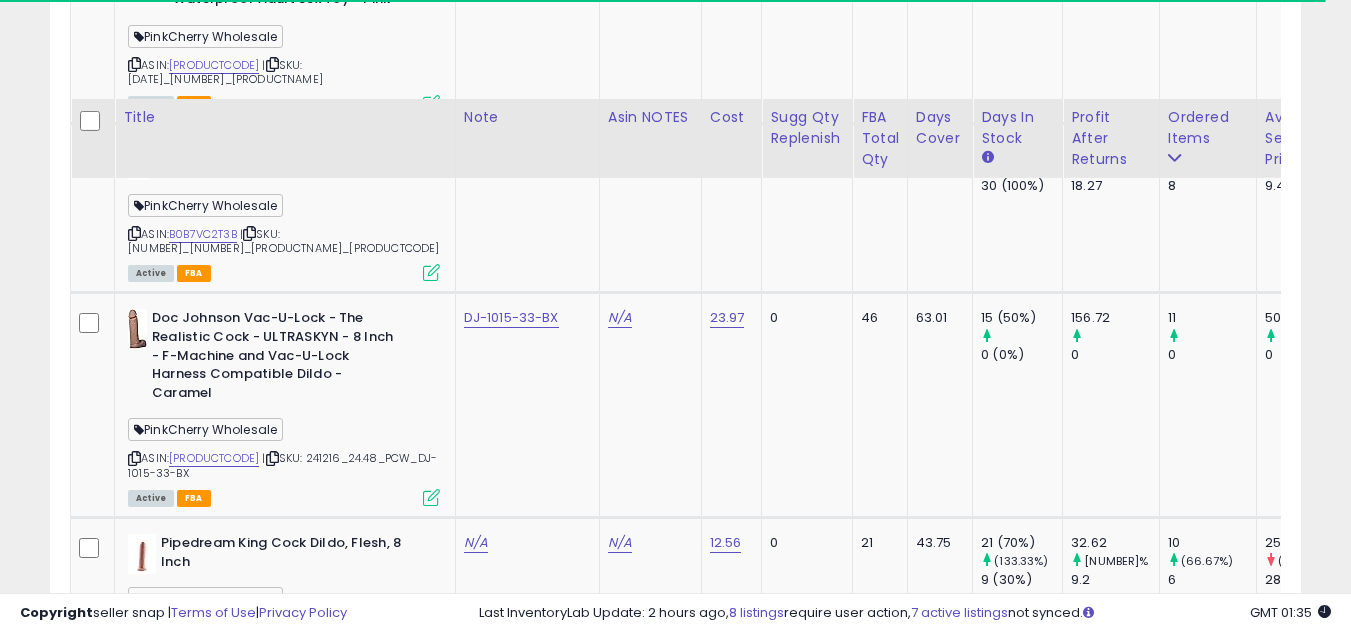 scroll, scrollTop: 4737, scrollLeft: 0, axis: vertical 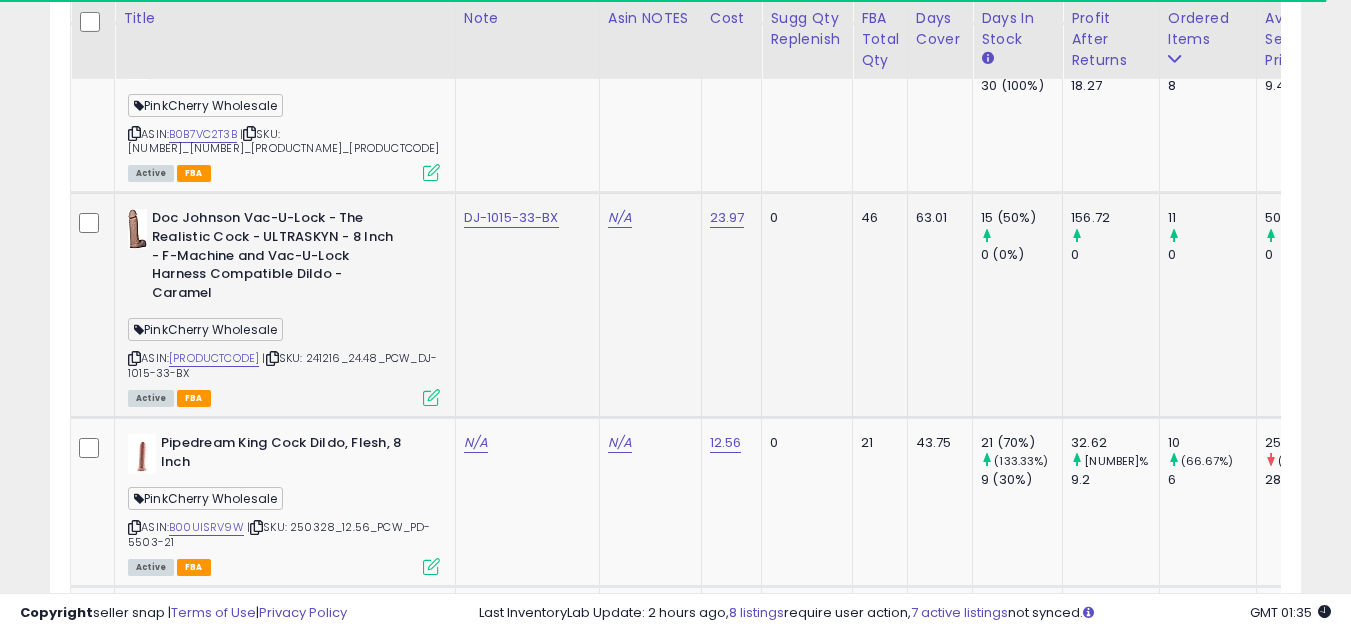 click at bounding box center (134, 358) 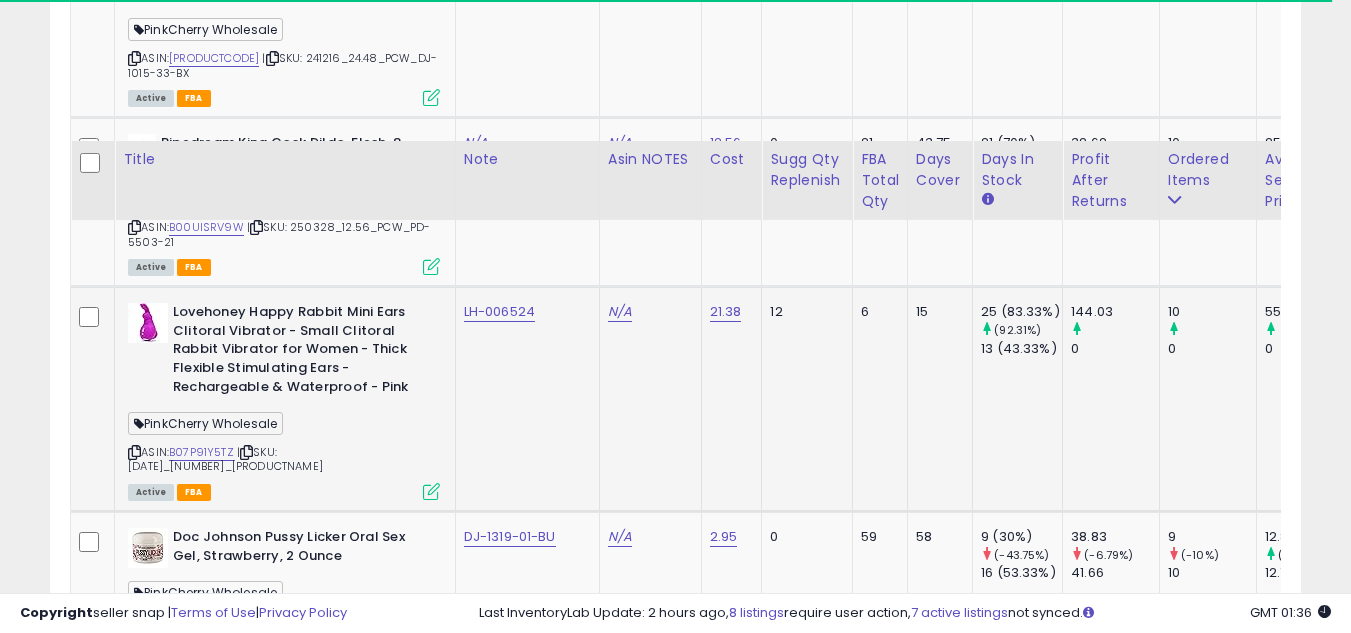 scroll, scrollTop: 5337, scrollLeft: 0, axis: vertical 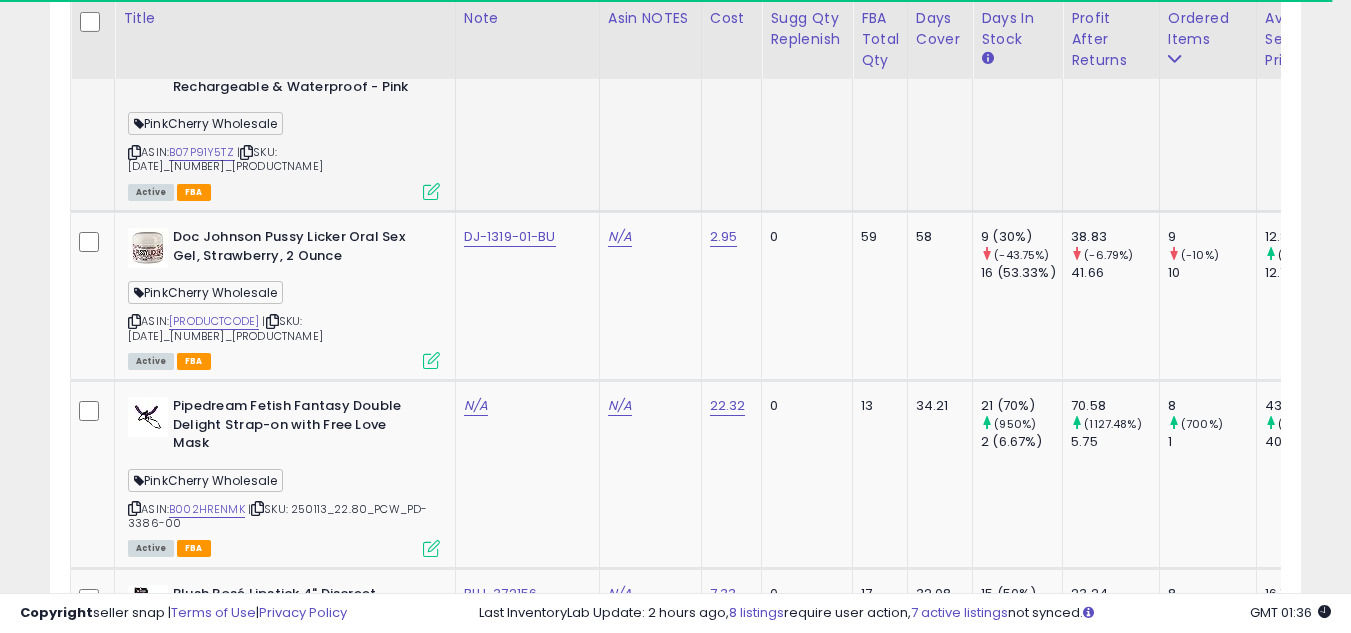 click at bounding box center [134, 152] 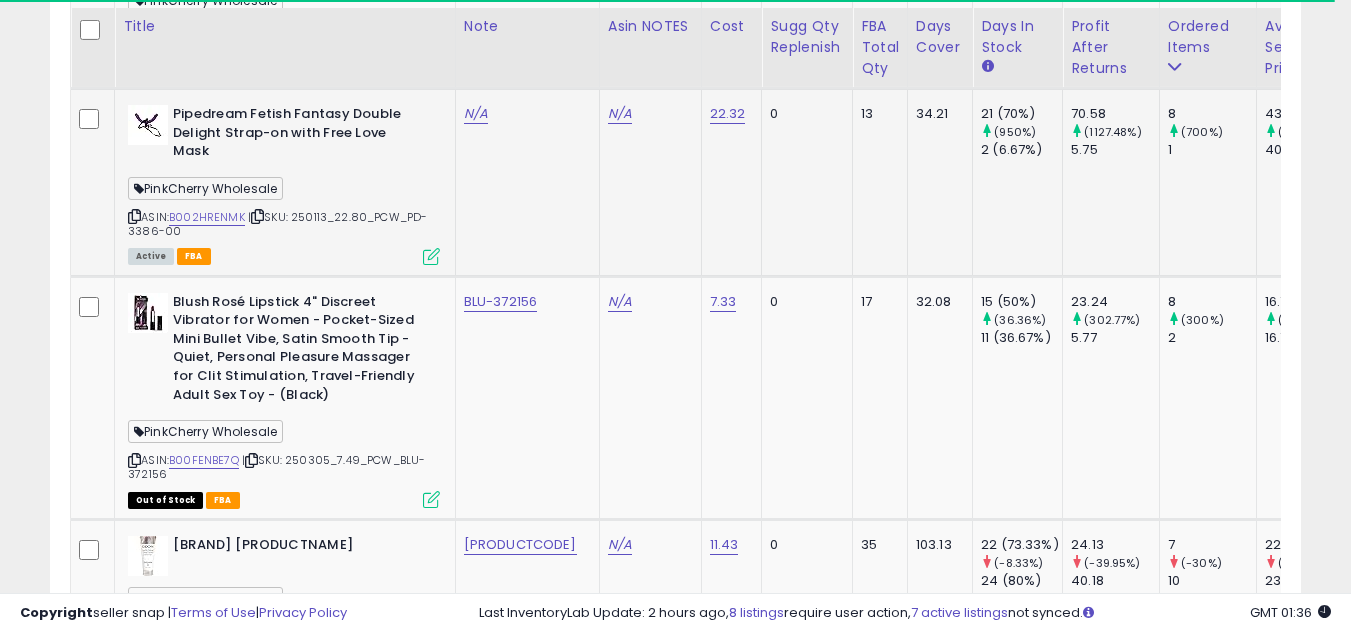 scroll, scrollTop: 5637, scrollLeft: 0, axis: vertical 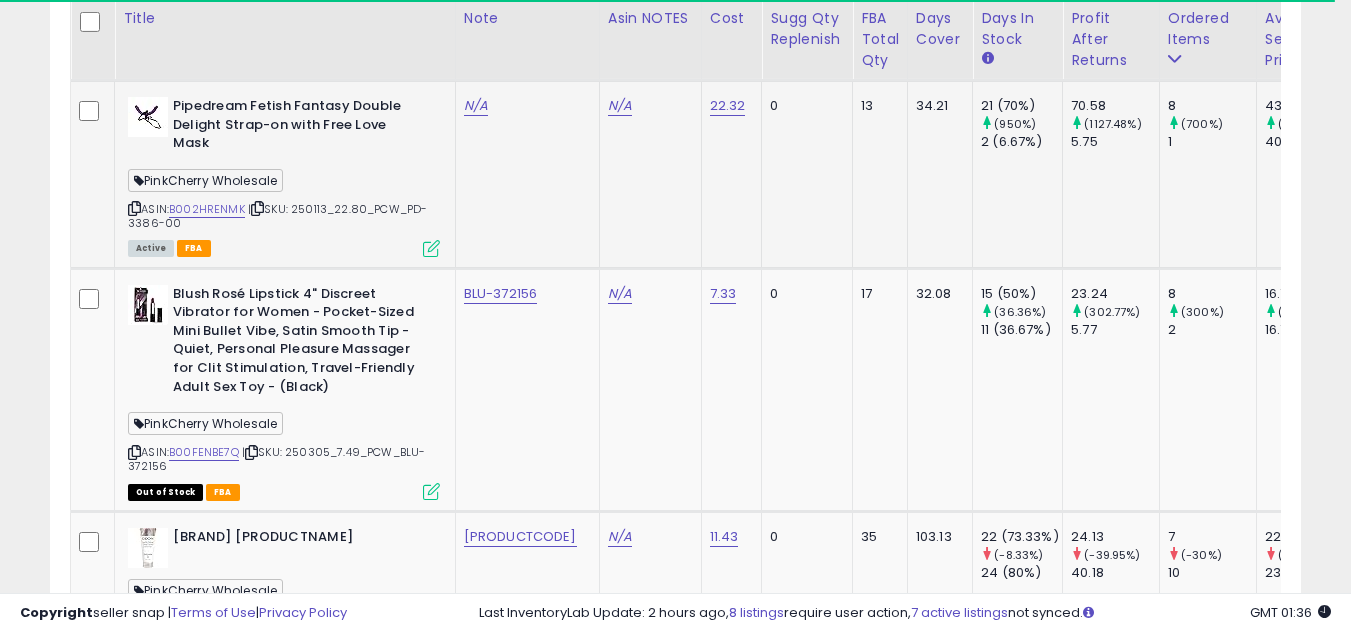 click at bounding box center [134, 208] 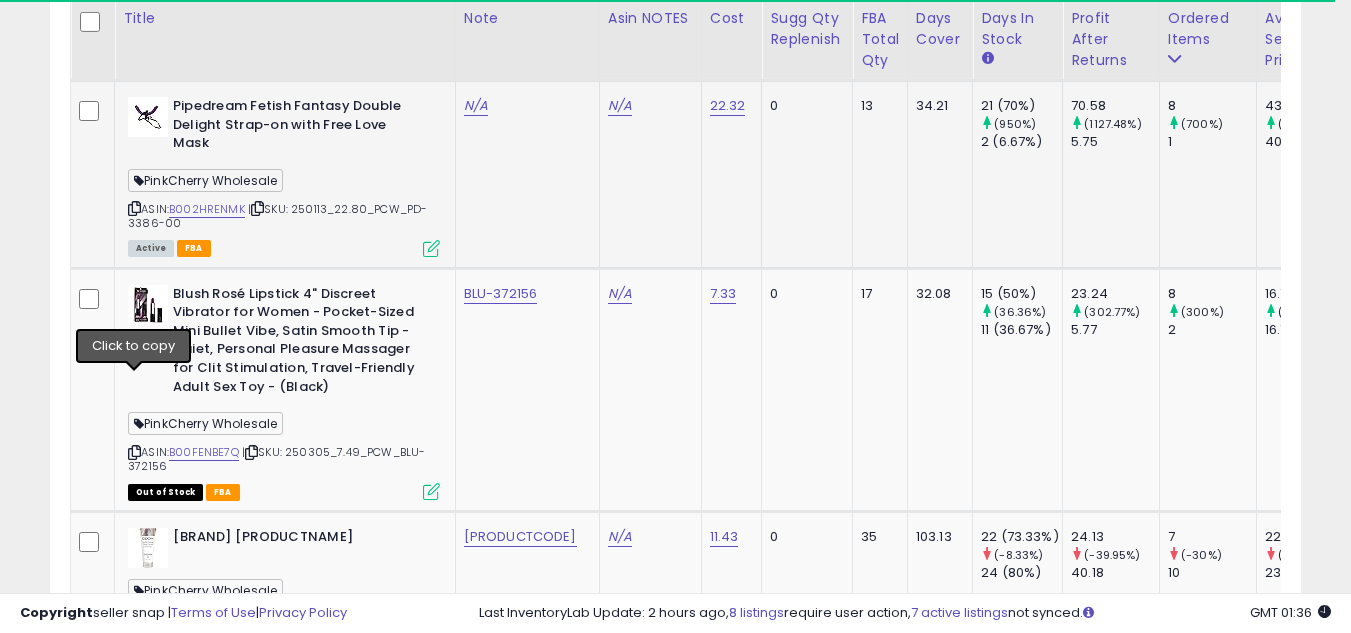click at bounding box center [134, 208] 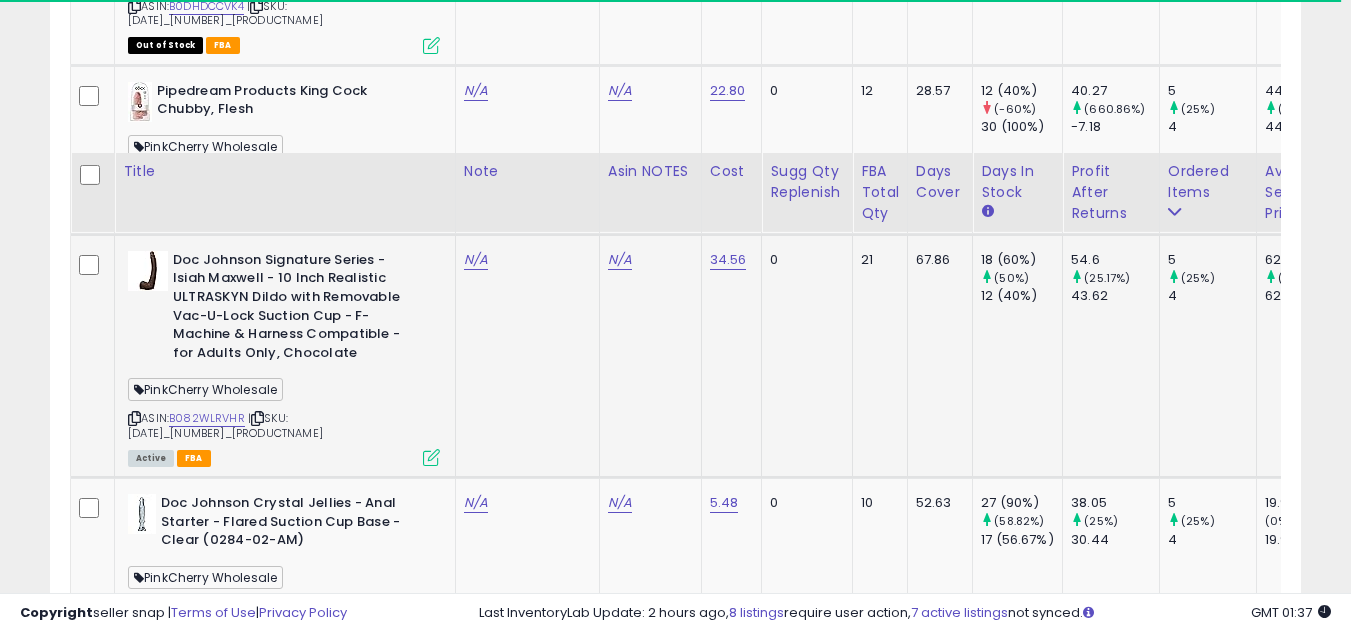 scroll, scrollTop: 6737, scrollLeft: 0, axis: vertical 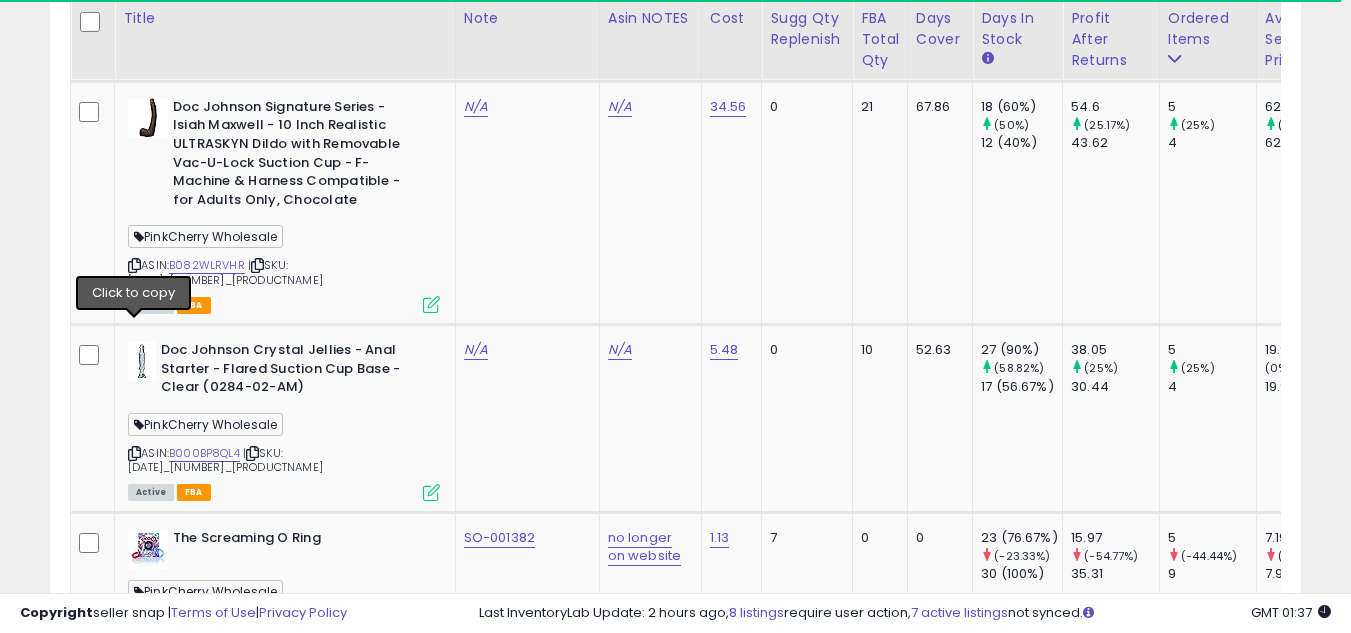 click at bounding box center [134, 22] 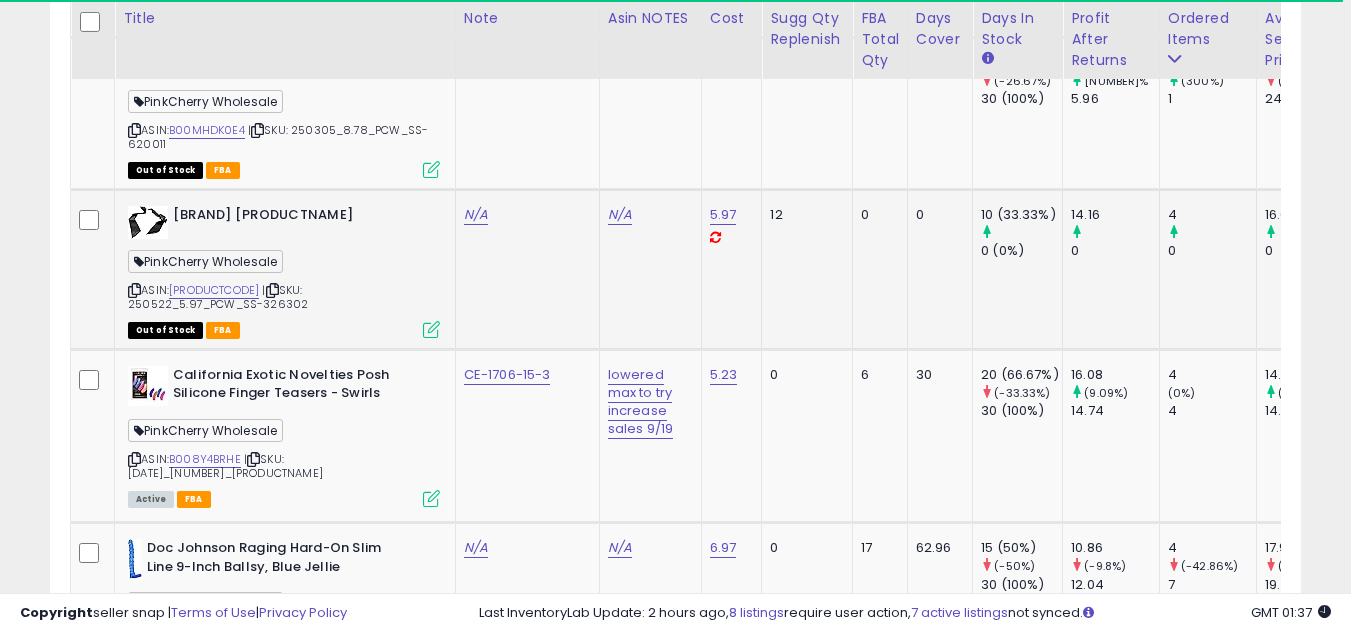 scroll, scrollTop: 7937, scrollLeft: 0, axis: vertical 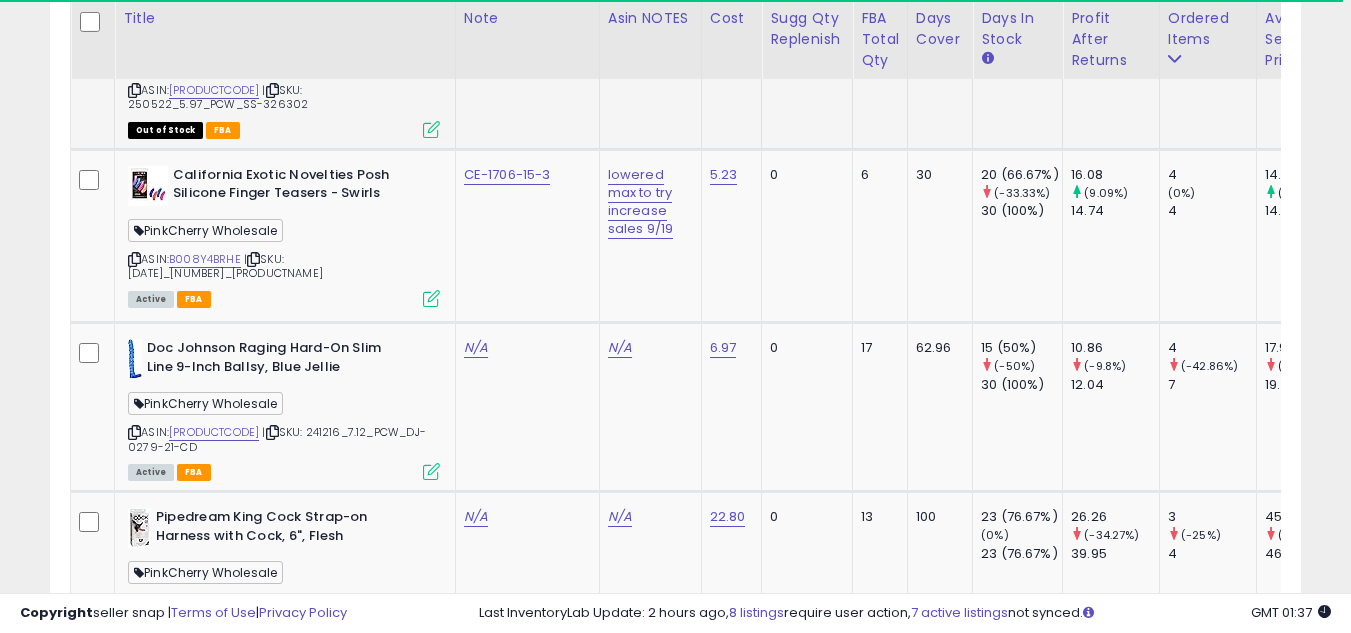 click at bounding box center (134, 90) 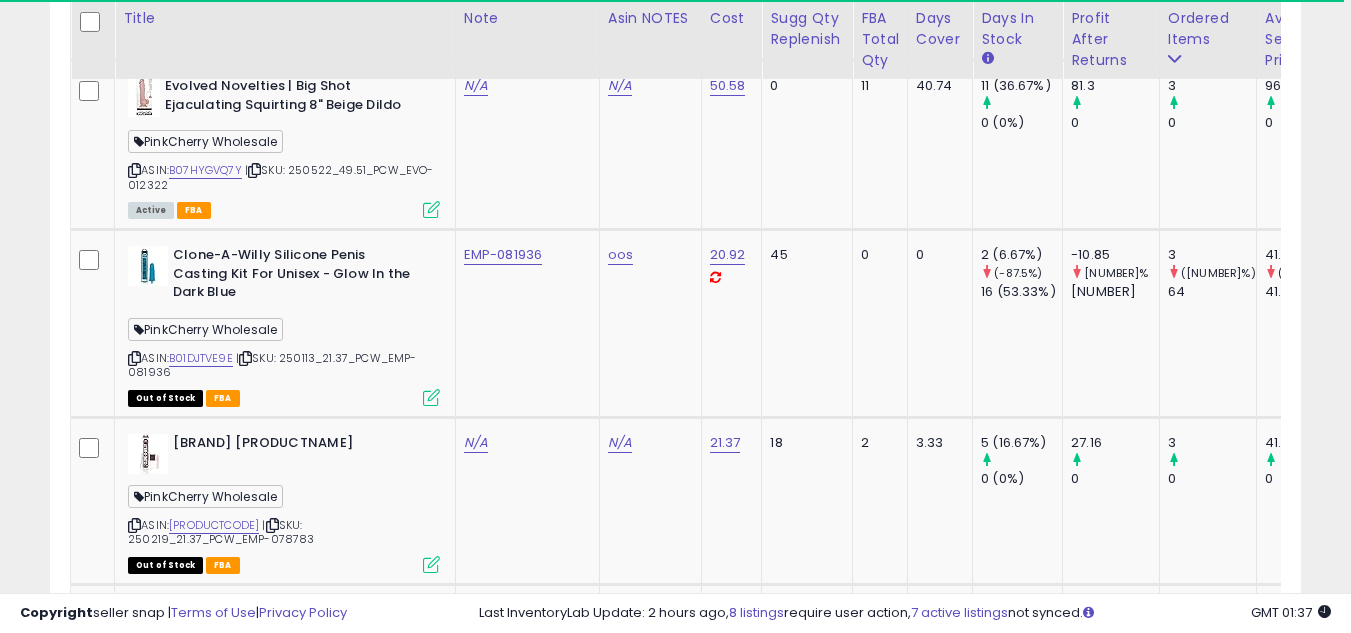 scroll, scrollTop: 8637, scrollLeft: 0, axis: vertical 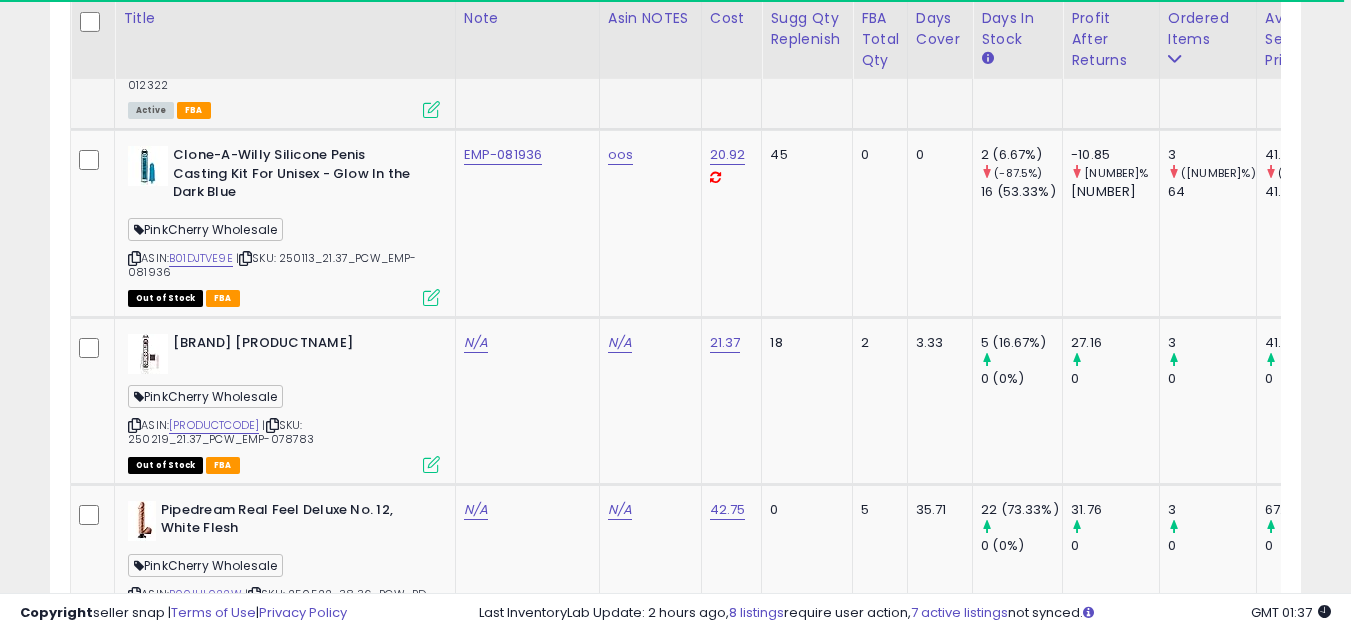 click at bounding box center [134, 70] 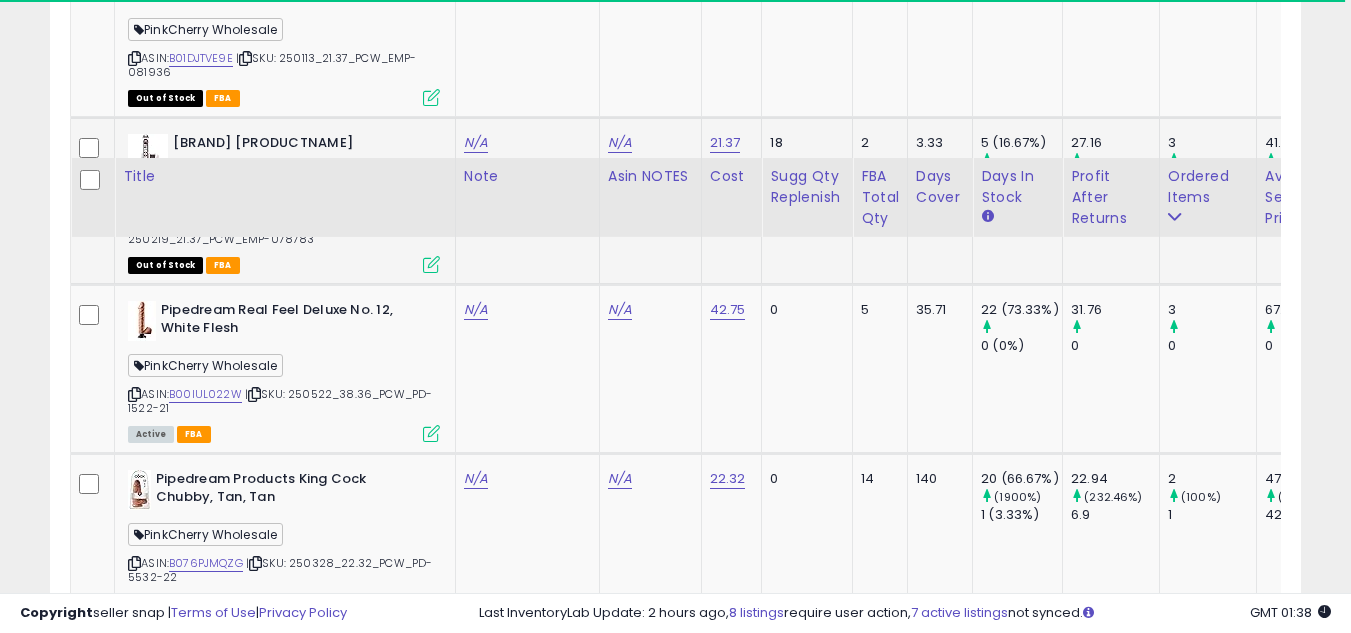 scroll, scrollTop: 9037, scrollLeft: 0, axis: vertical 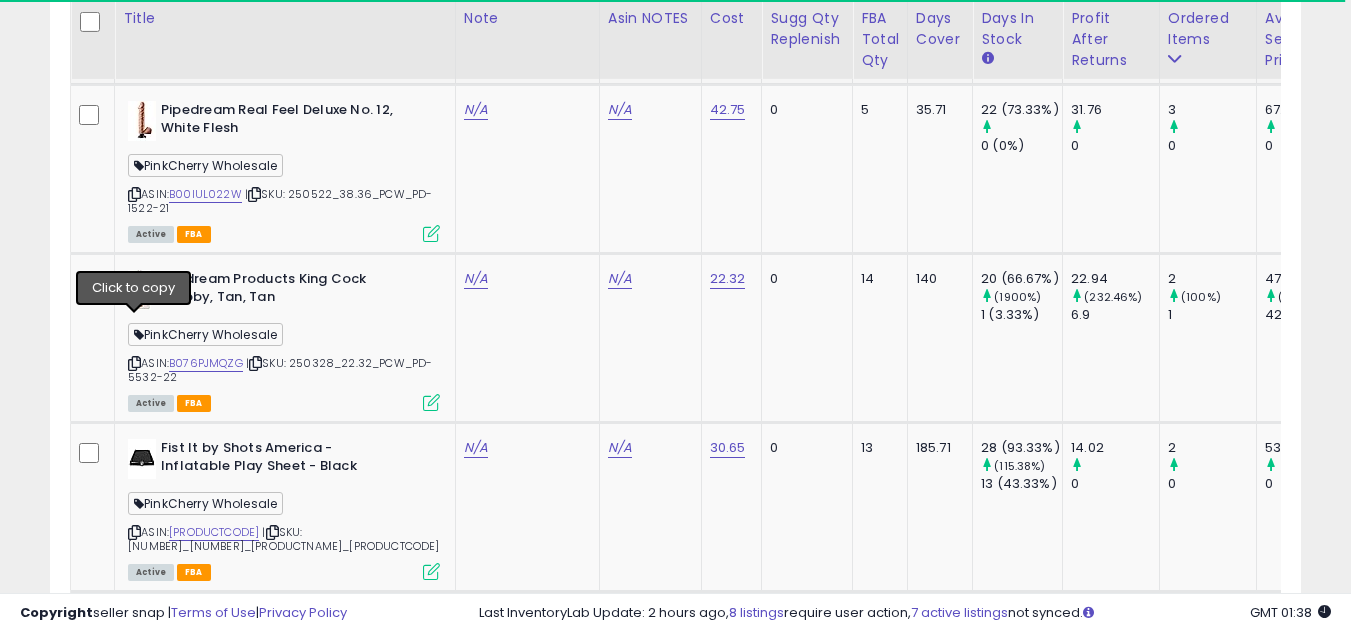 click at bounding box center [134, 25] 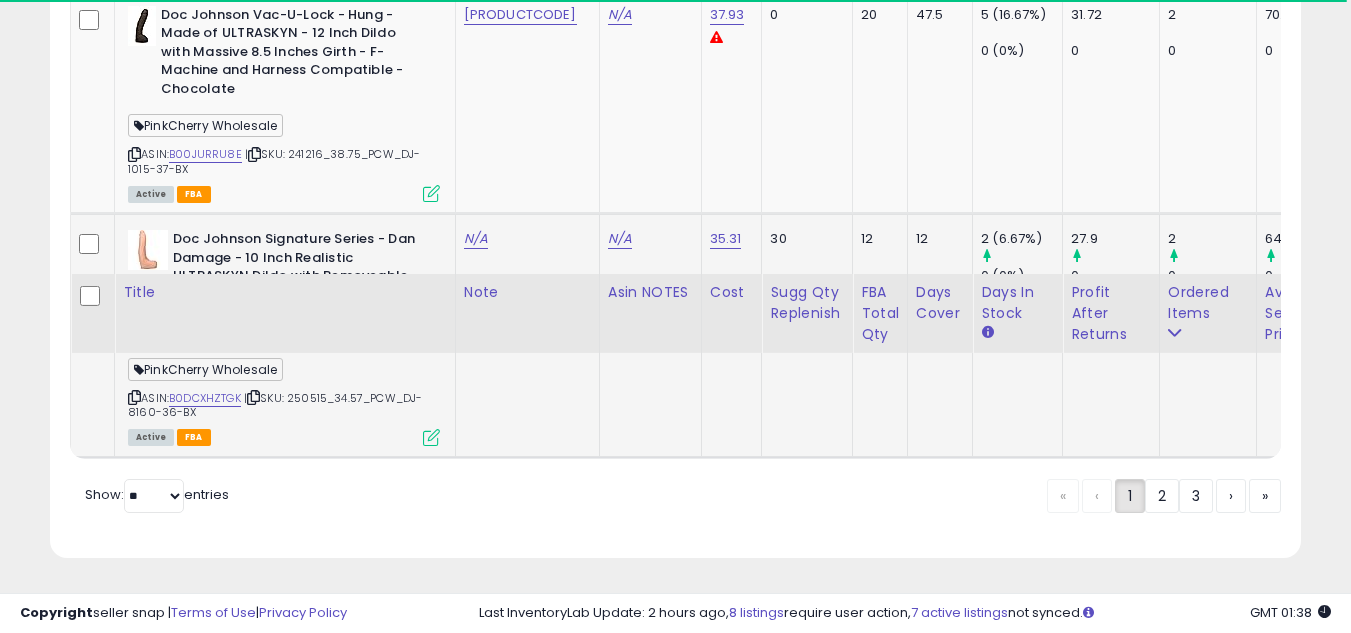 scroll, scrollTop: 10437, scrollLeft: 0, axis: vertical 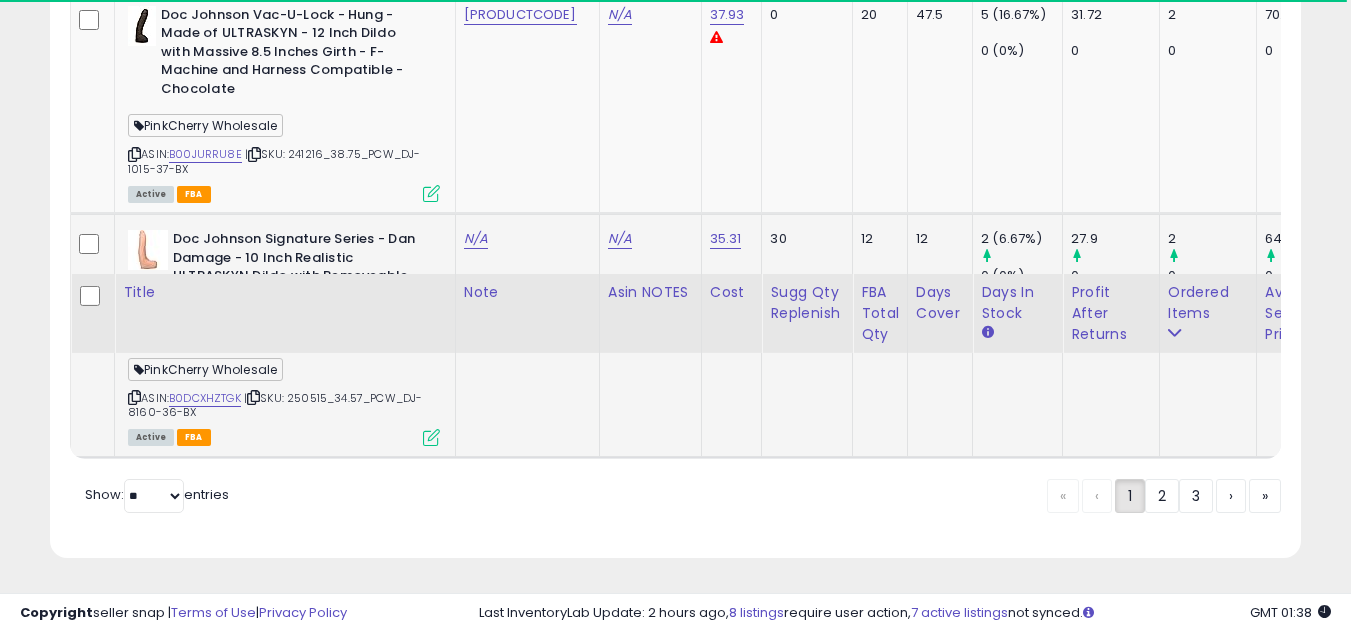click at bounding box center [134, 397] 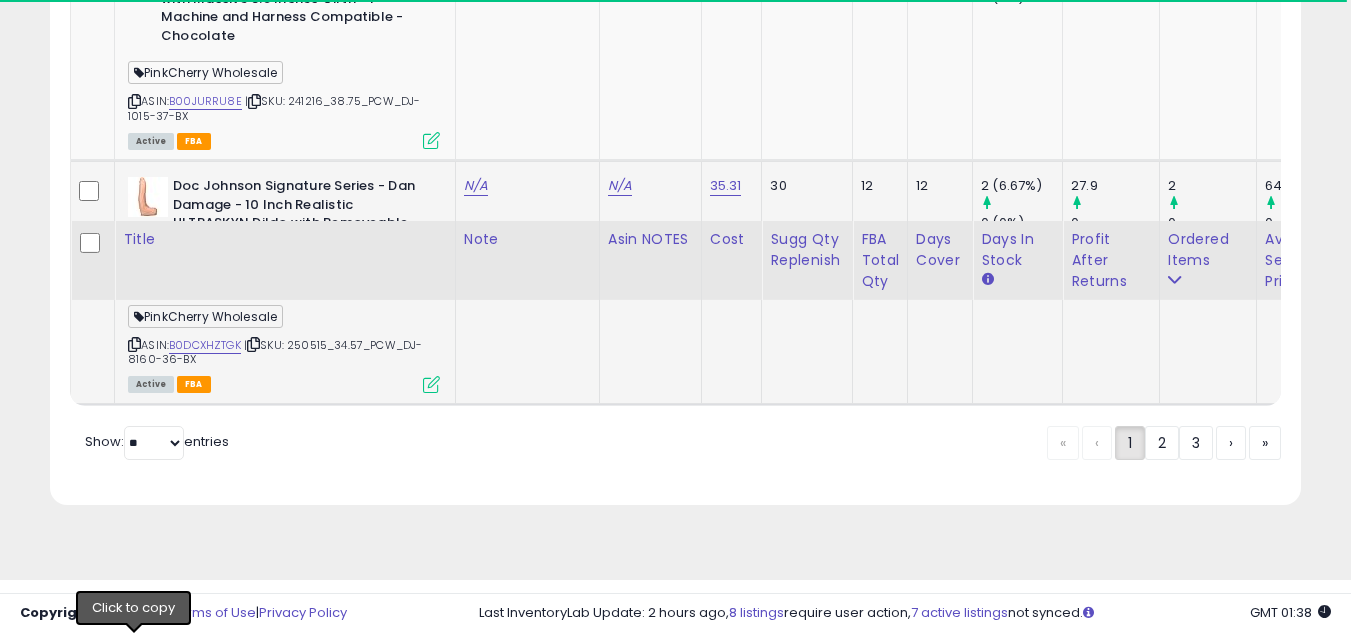 click at bounding box center [134, 344] 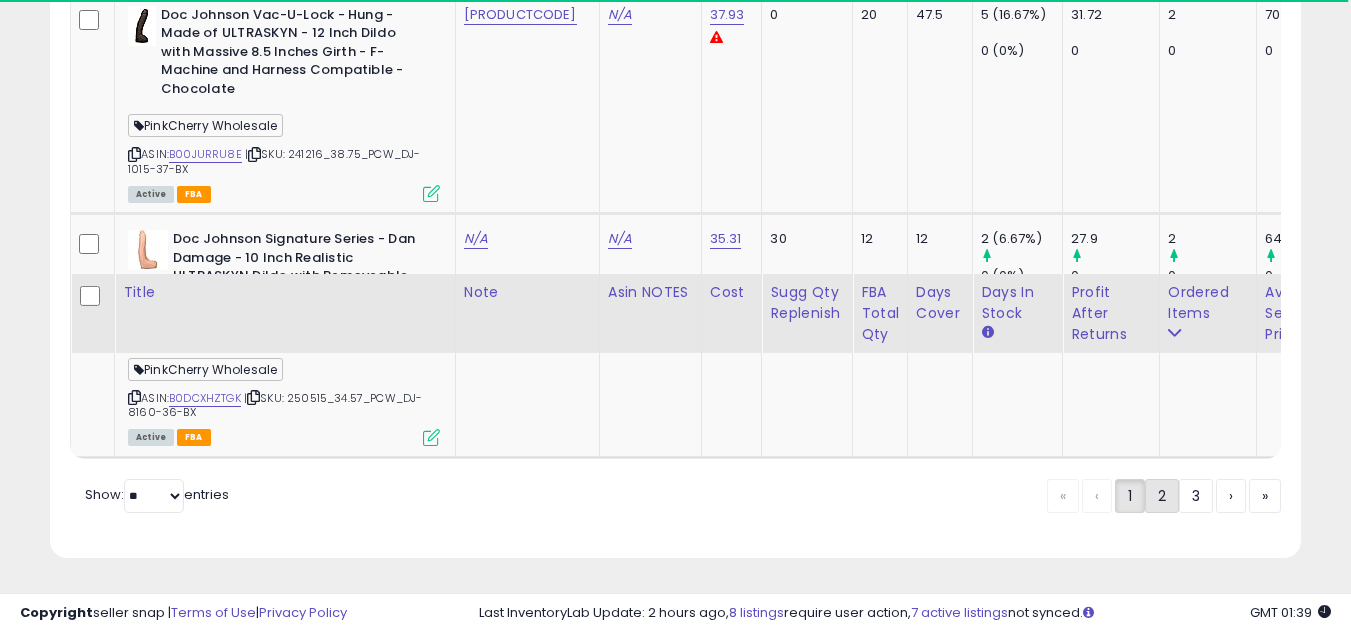 click on "2" 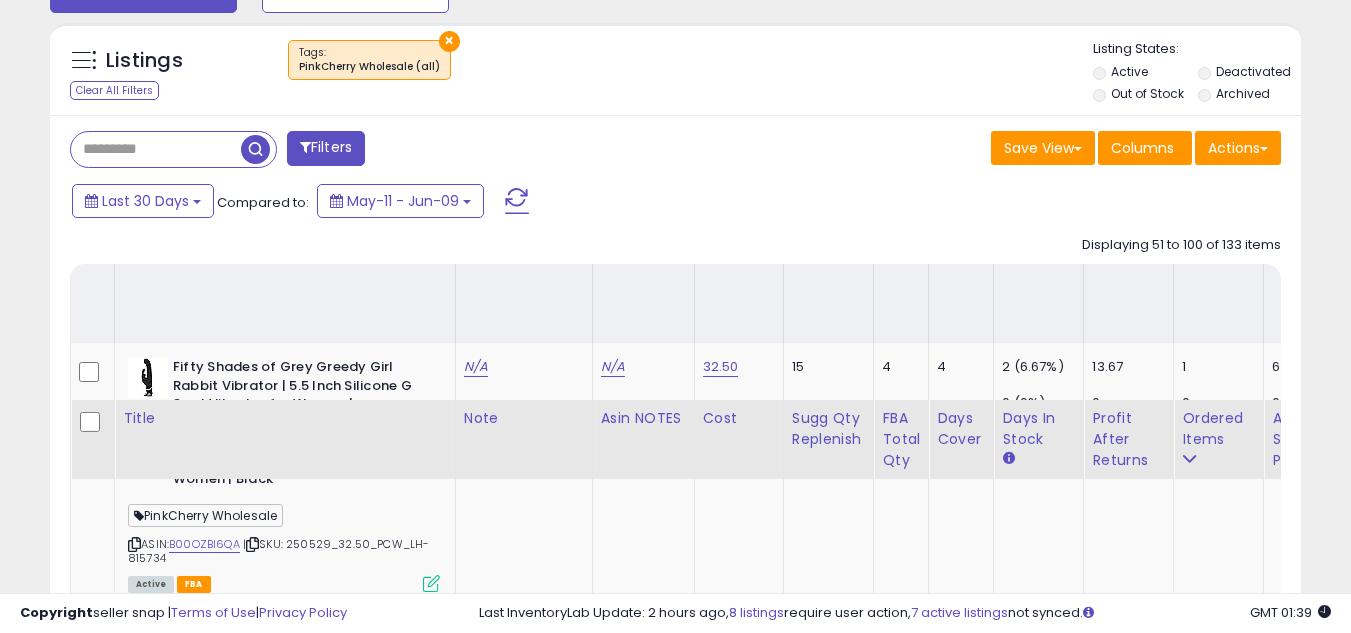 scroll, scrollTop: 1157, scrollLeft: 0, axis: vertical 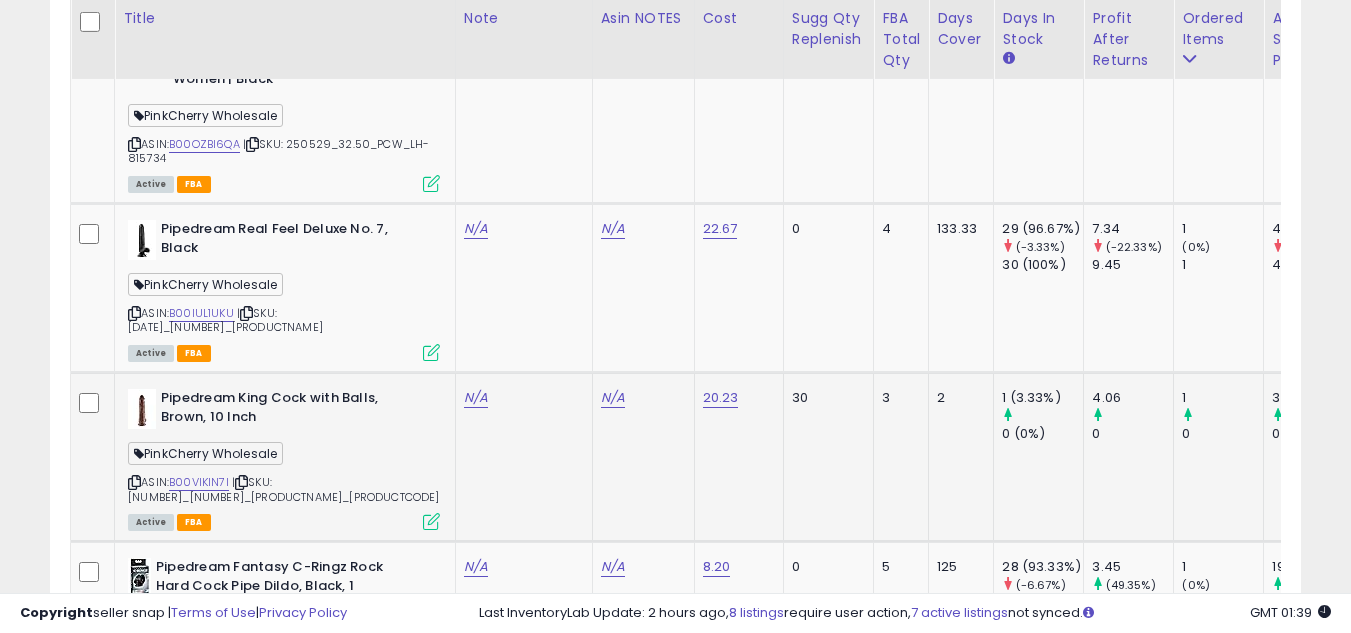 click at bounding box center [134, 482] 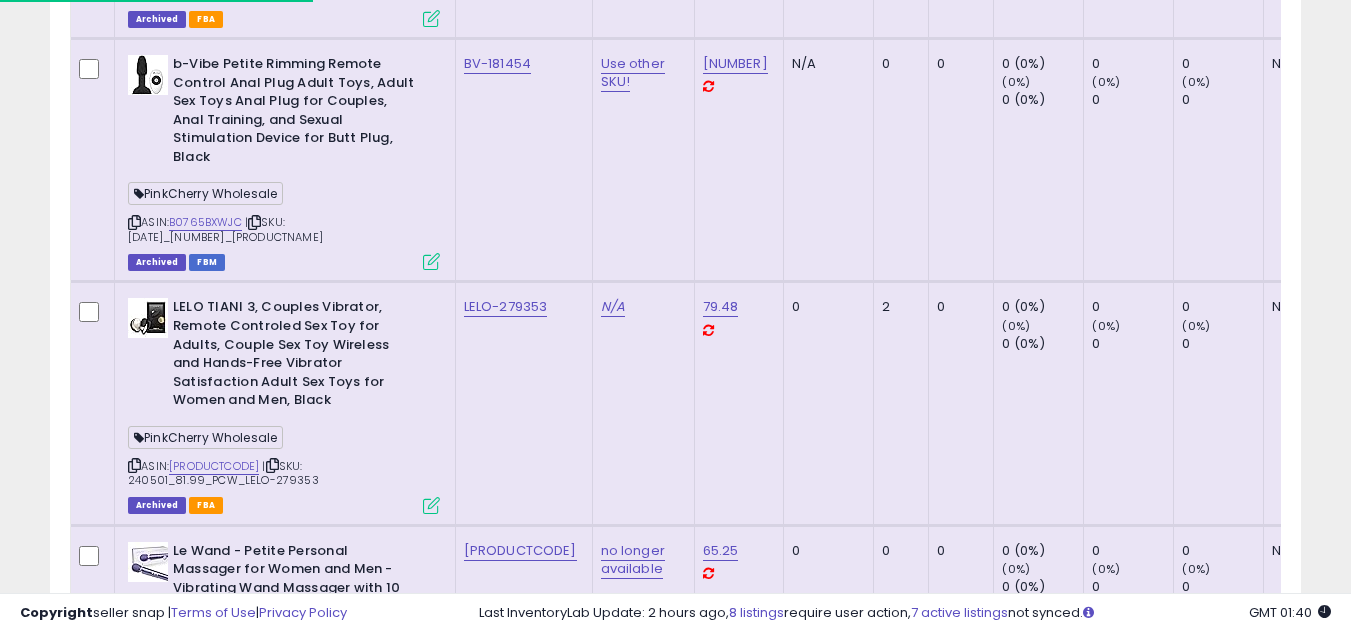 scroll, scrollTop: 9965, scrollLeft: 0, axis: vertical 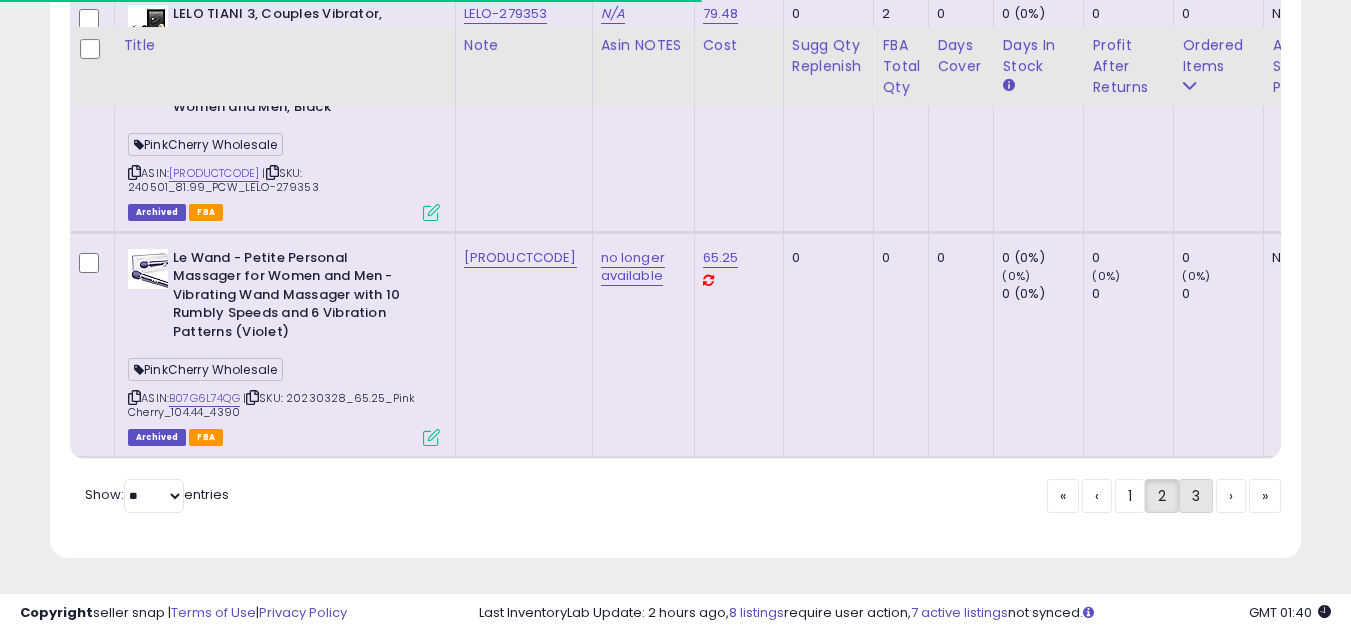 click on "3" 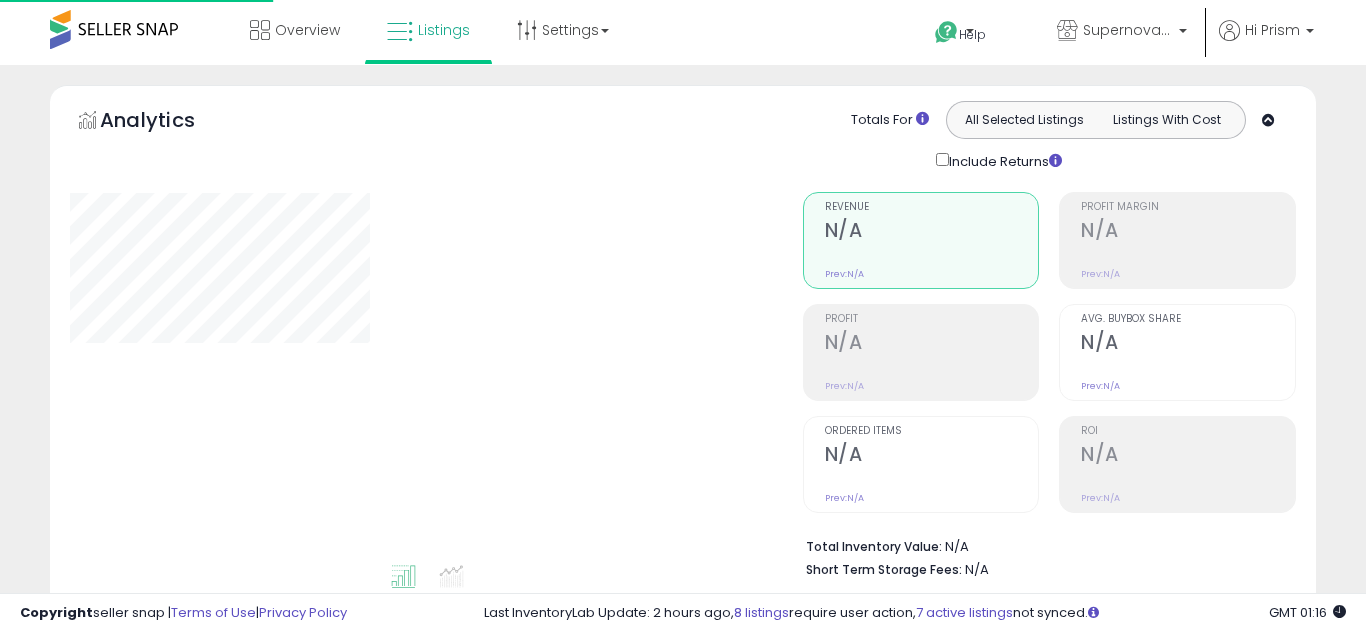 type on "**********" 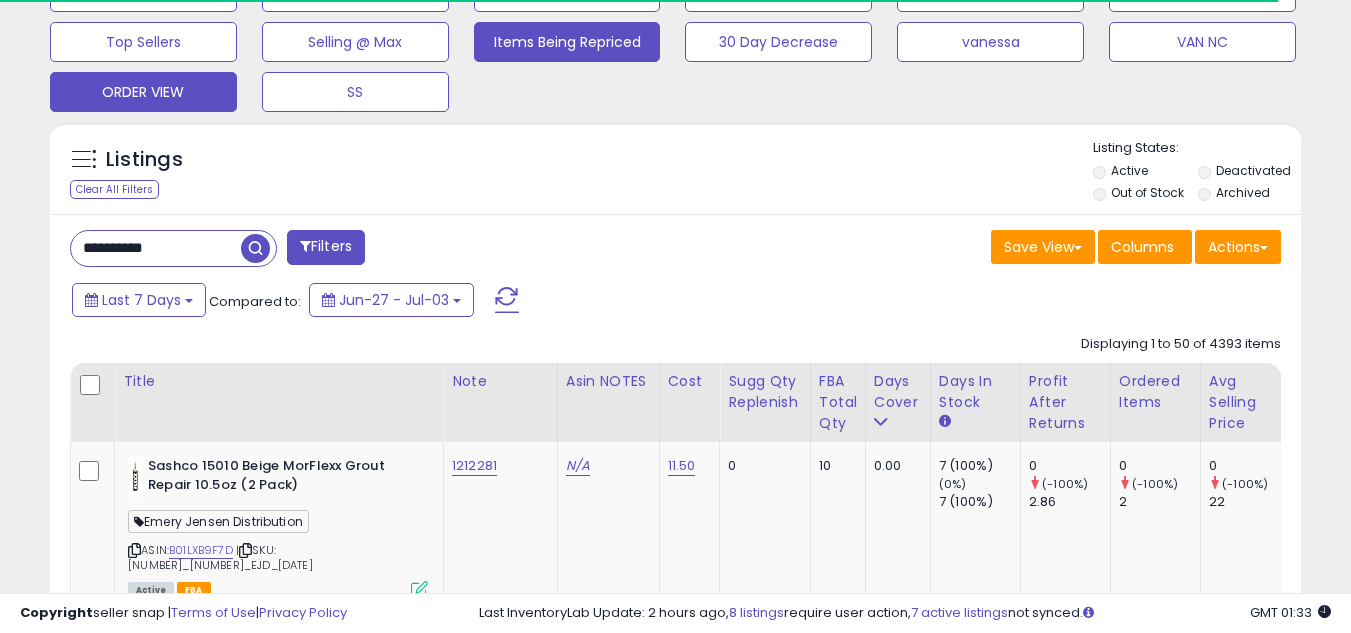 scroll, scrollTop: 658, scrollLeft: 0, axis: vertical 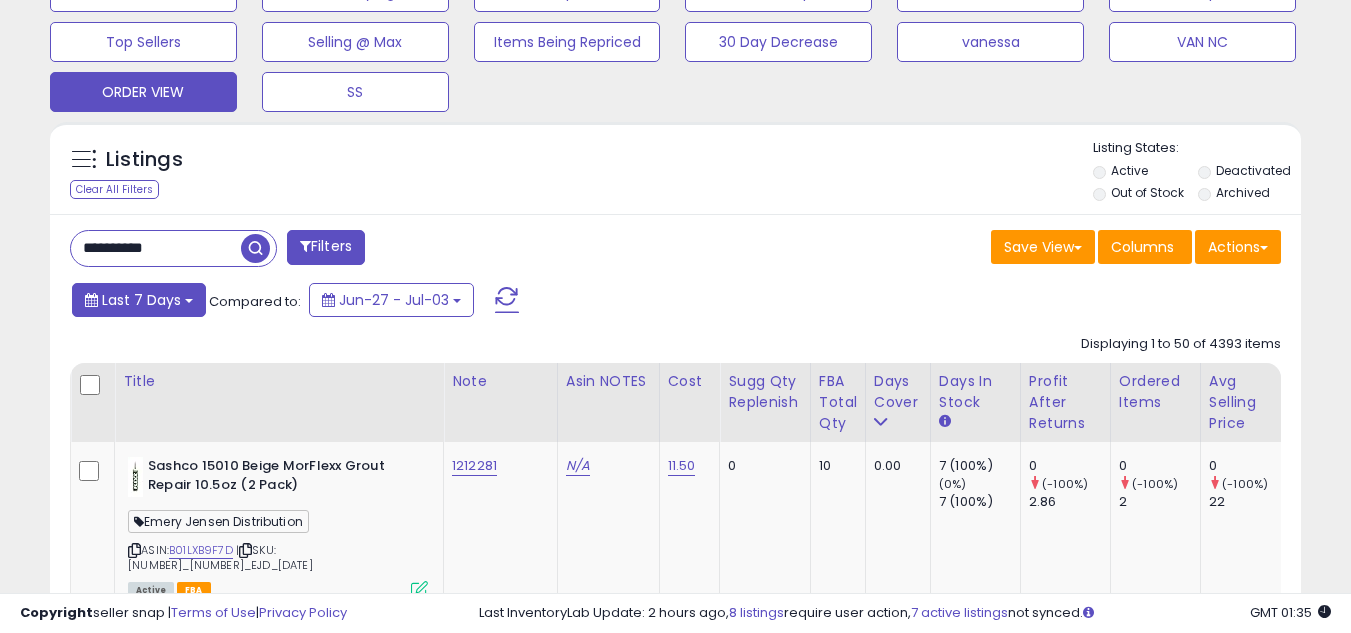 click on "Last 7 Days" at bounding box center [141, 300] 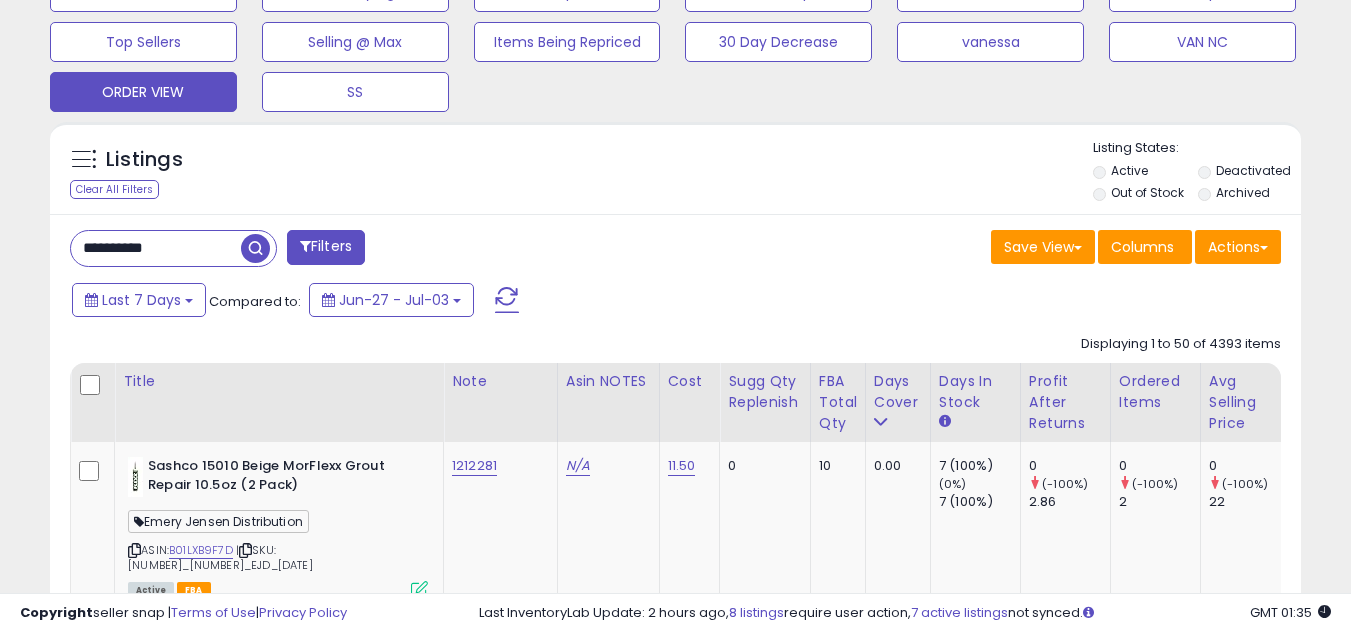 click on "Last 30 Days" at bounding box center (0, 0) 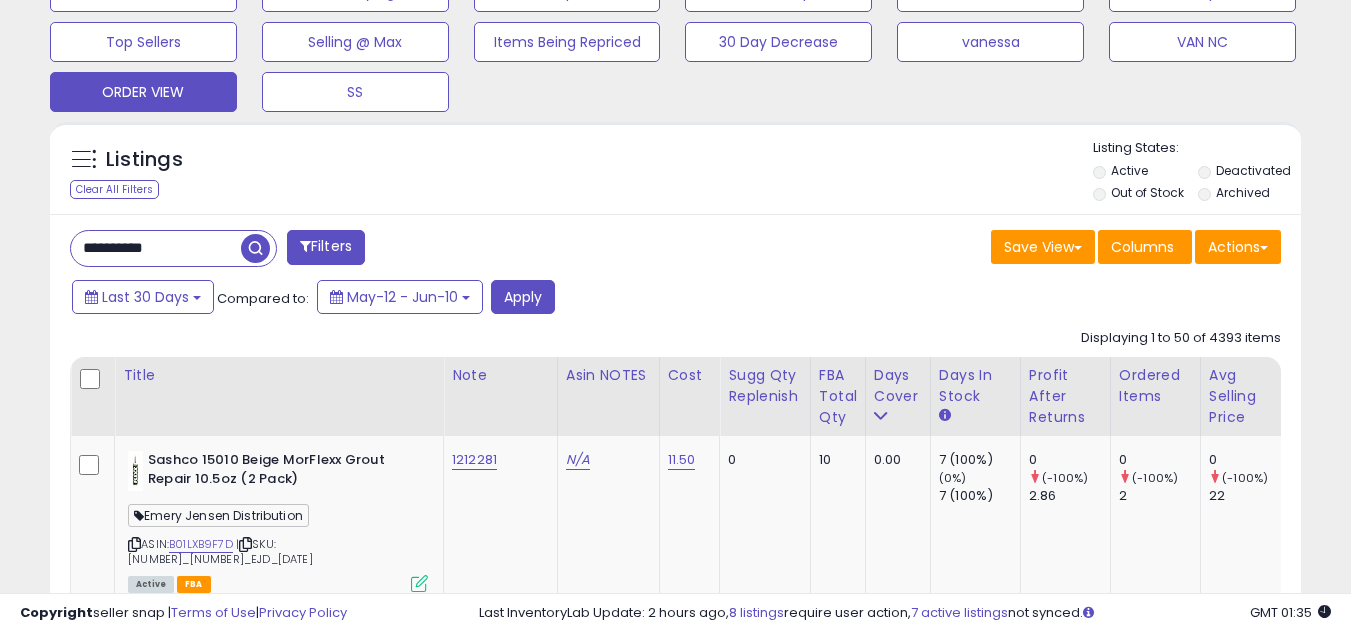 click on "**********" at bounding box center [156, 248] 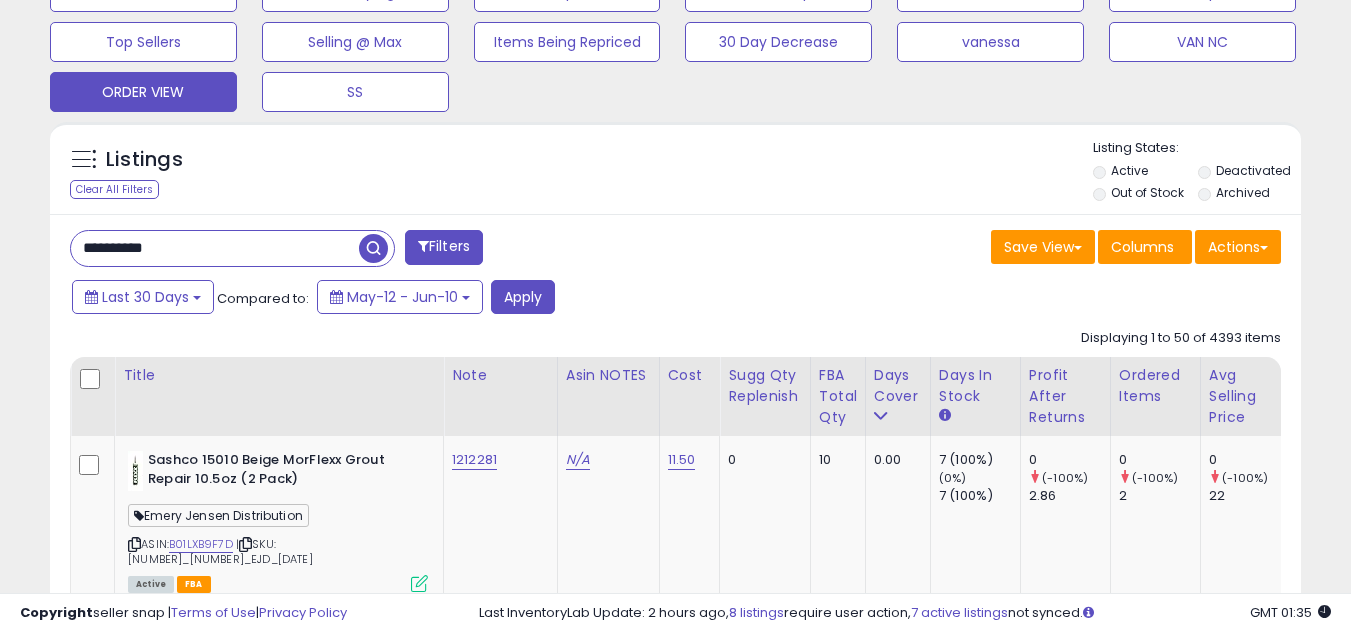 click on "**********" at bounding box center (215, 248) 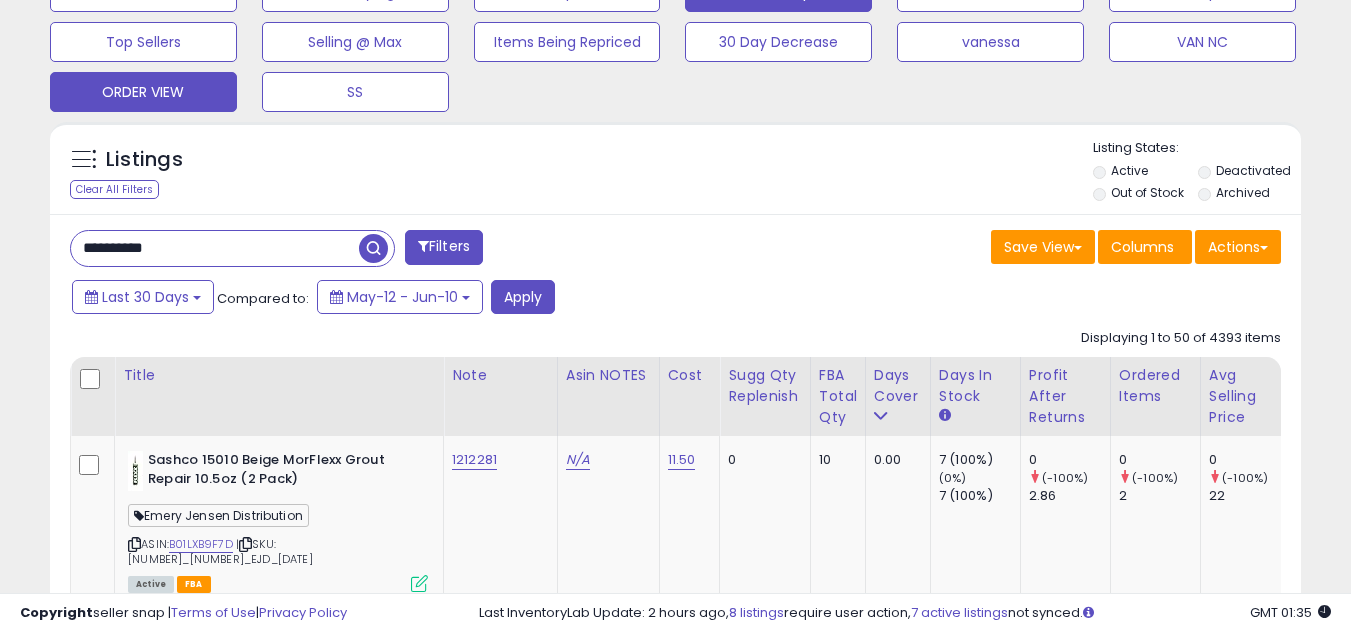 click at bounding box center [373, 248] 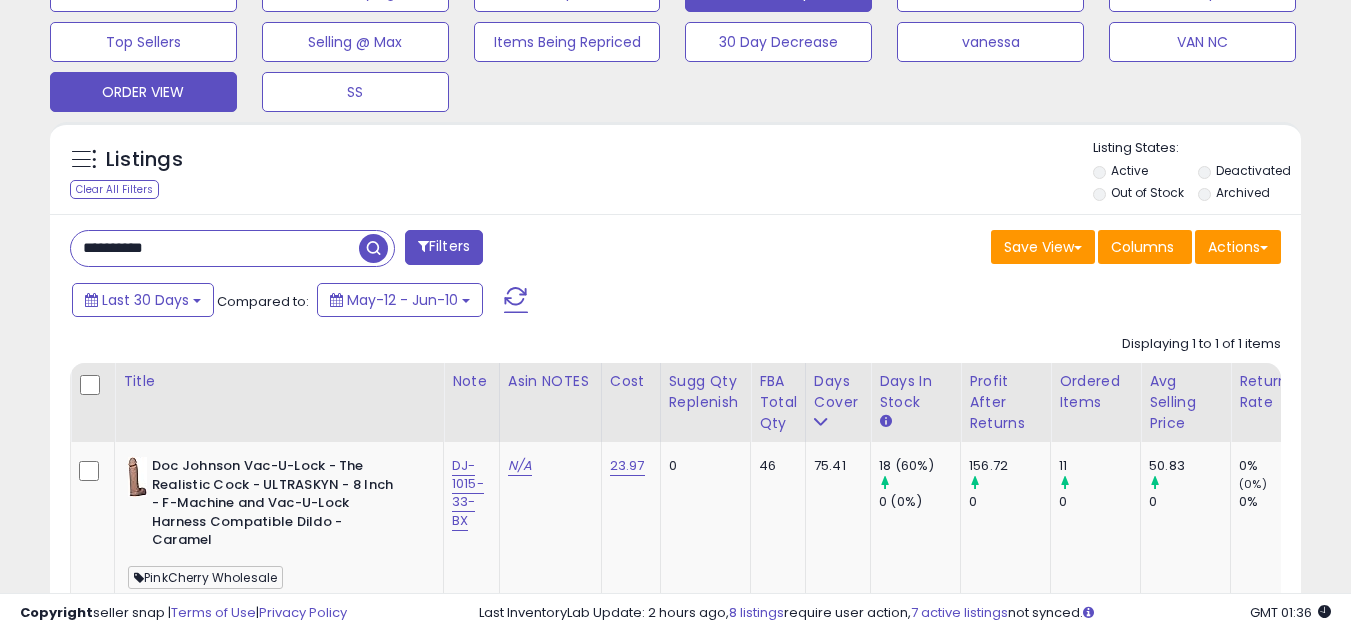 scroll, scrollTop: 657, scrollLeft: 0, axis: vertical 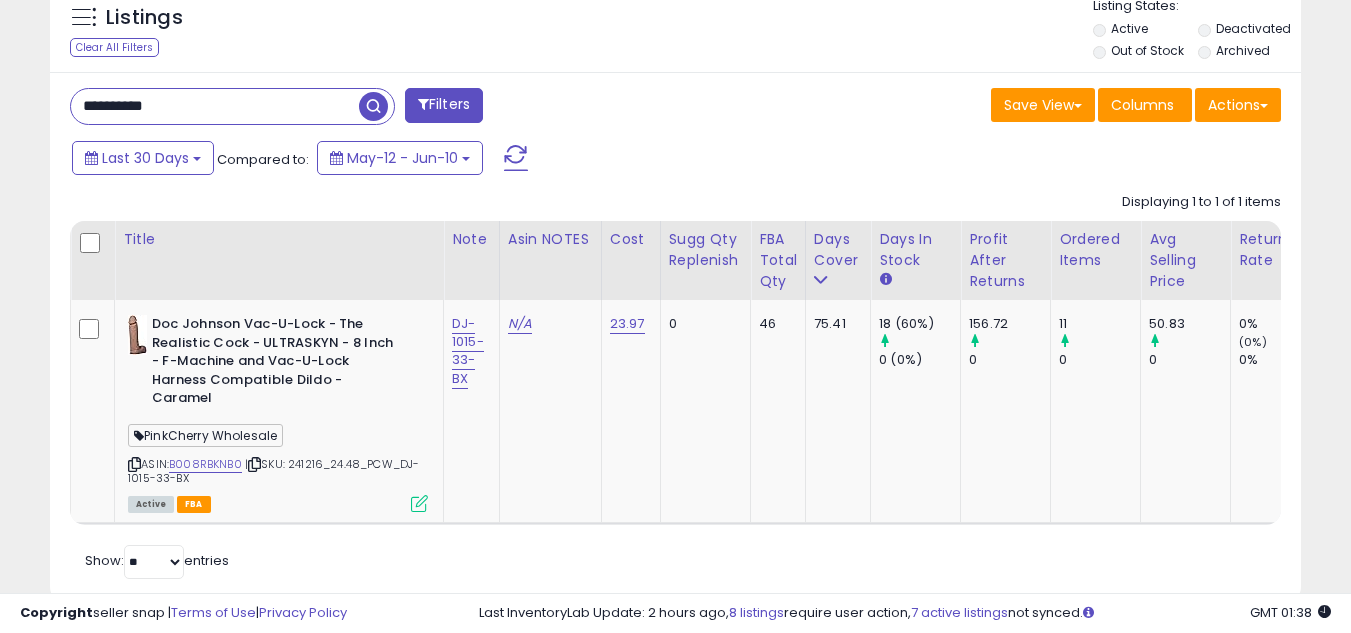 click on "**********" at bounding box center (215, 106) 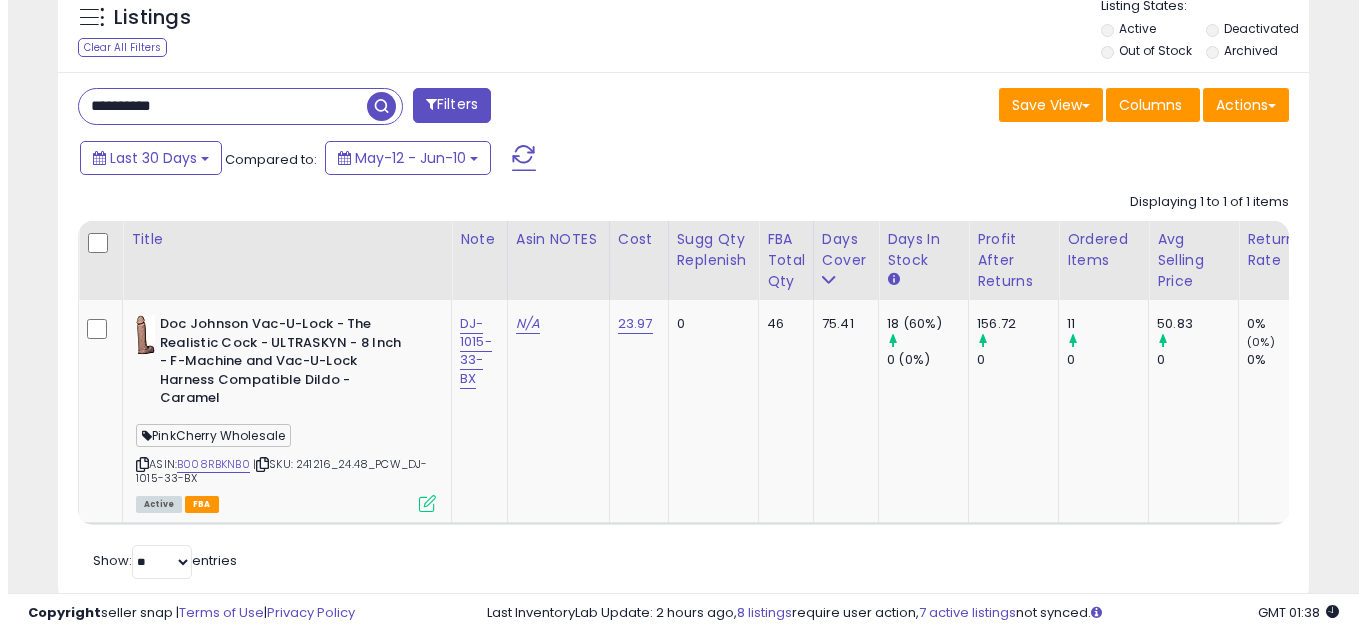 scroll, scrollTop: 637, scrollLeft: 0, axis: vertical 